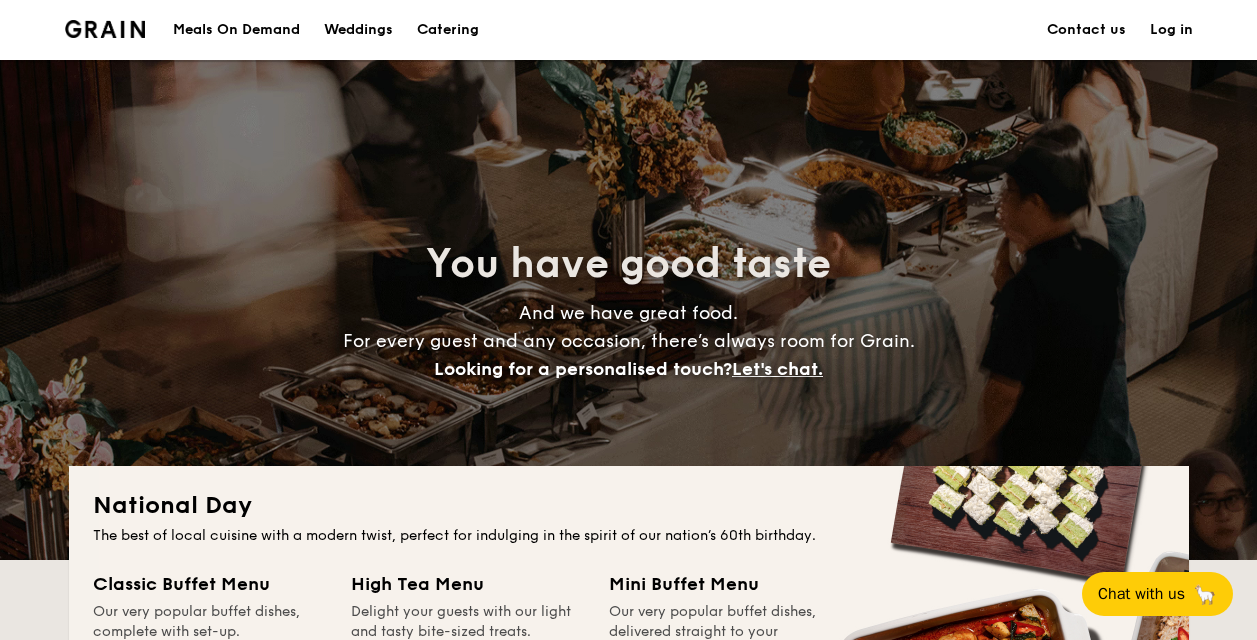 scroll, scrollTop: 0, scrollLeft: 0, axis: both 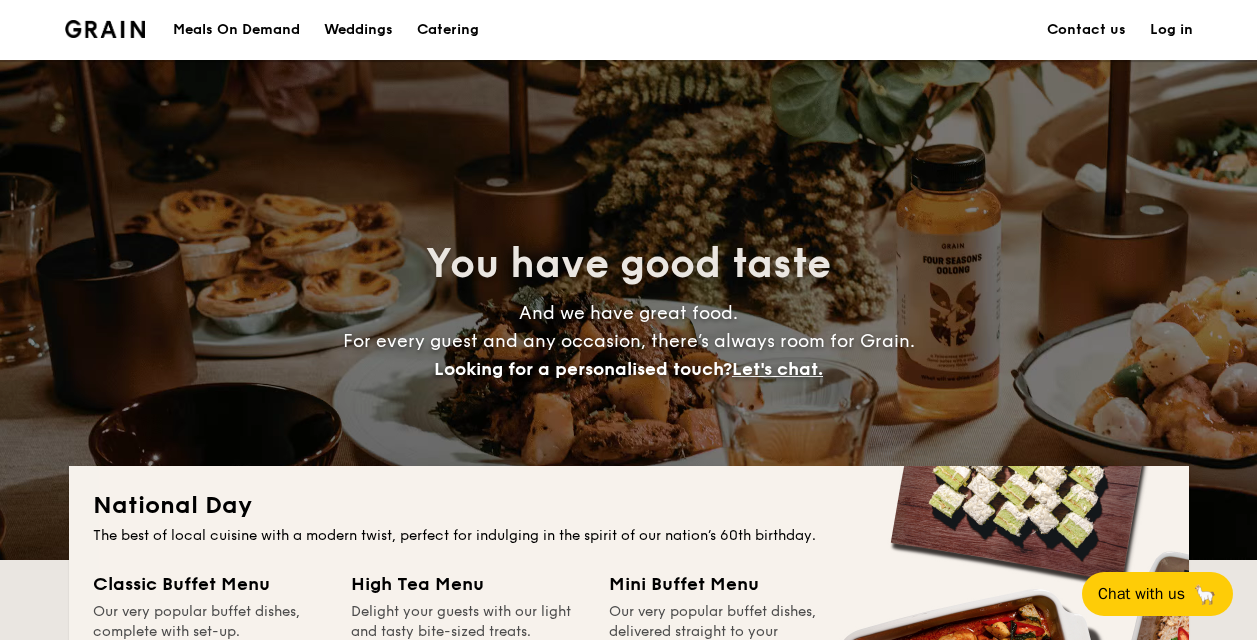 click on "Catering" at bounding box center [448, 30] 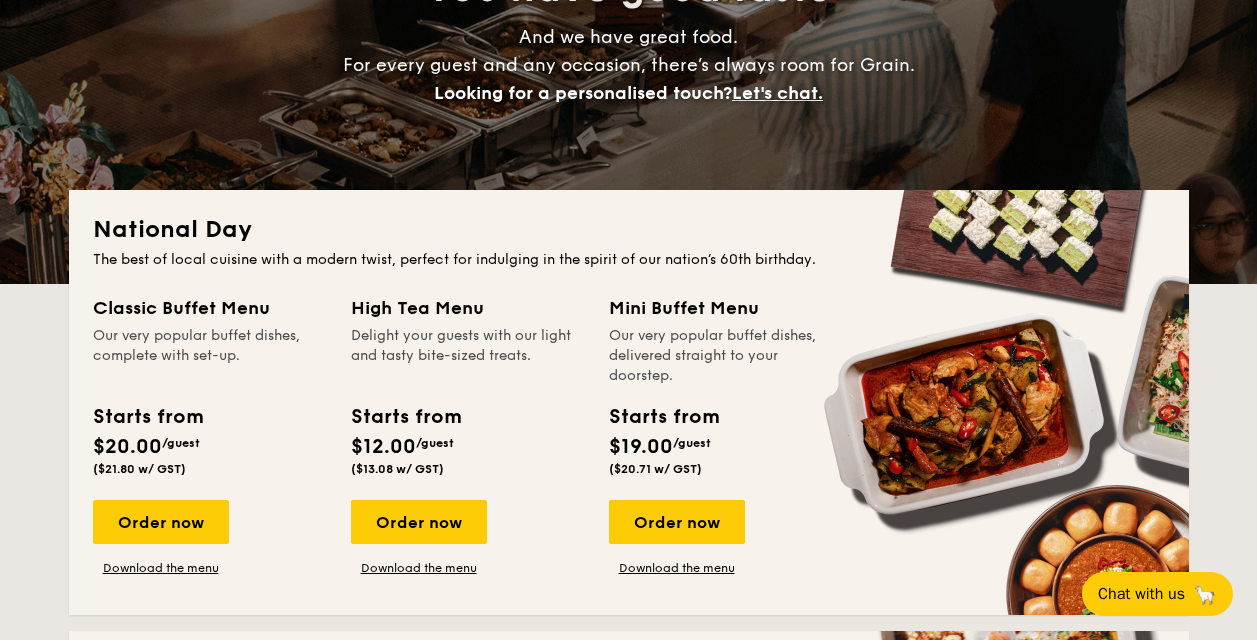 scroll, scrollTop: 300, scrollLeft: 0, axis: vertical 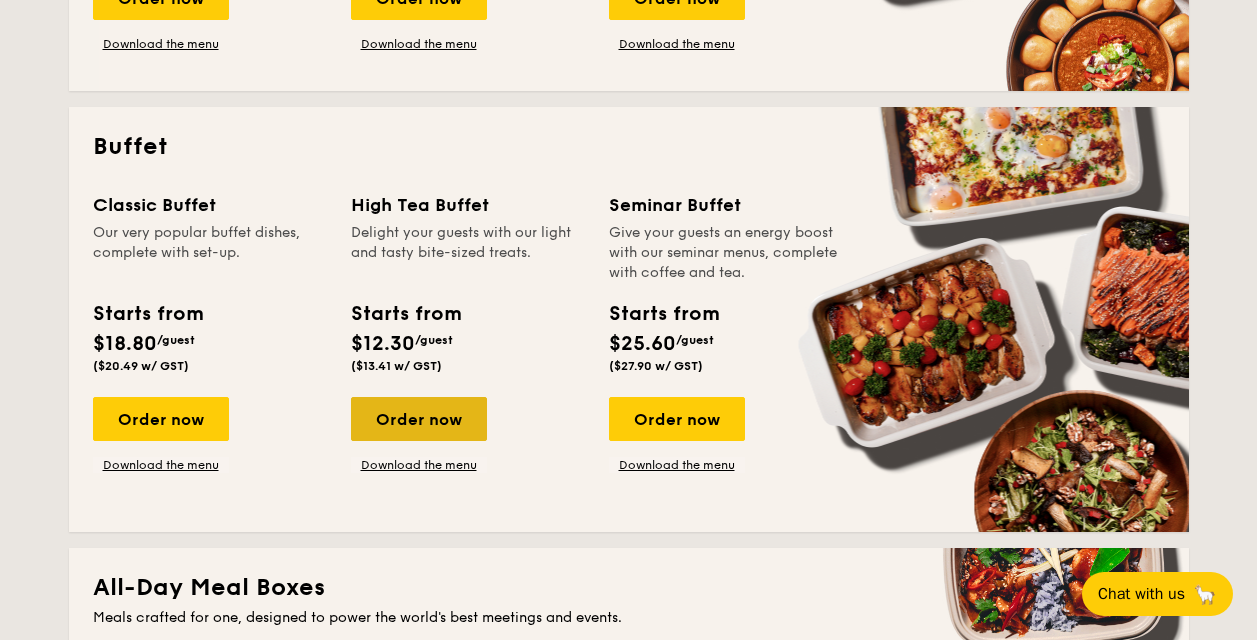 click on "Order now" at bounding box center (419, 419) 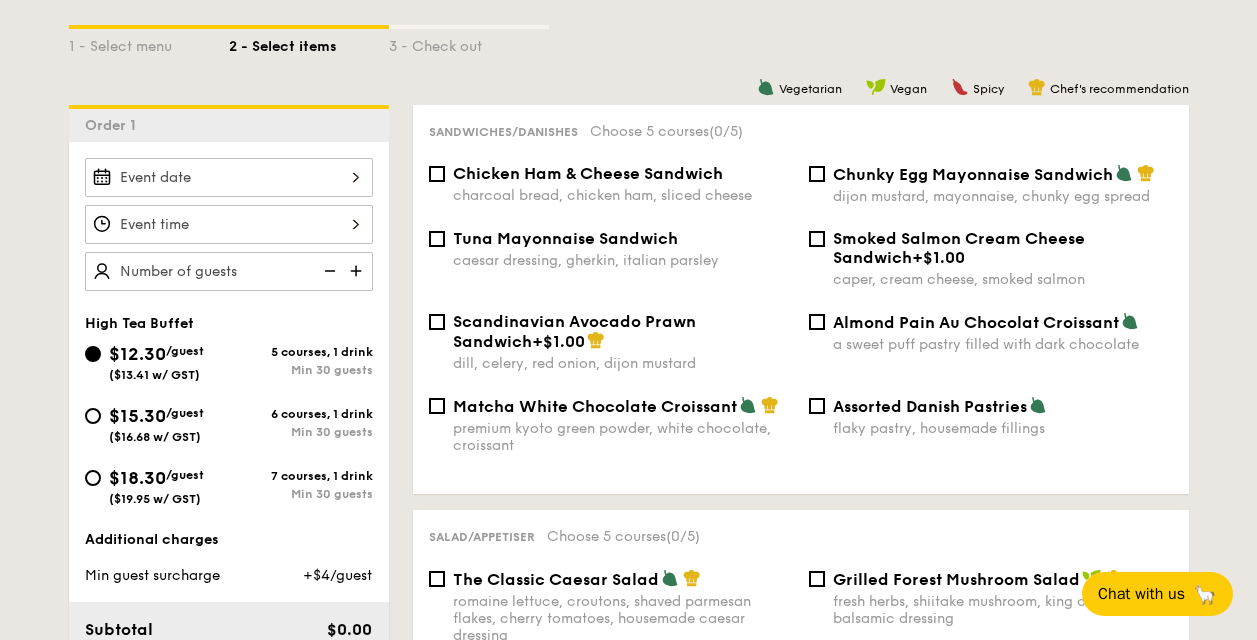 scroll, scrollTop: 496, scrollLeft: 0, axis: vertical 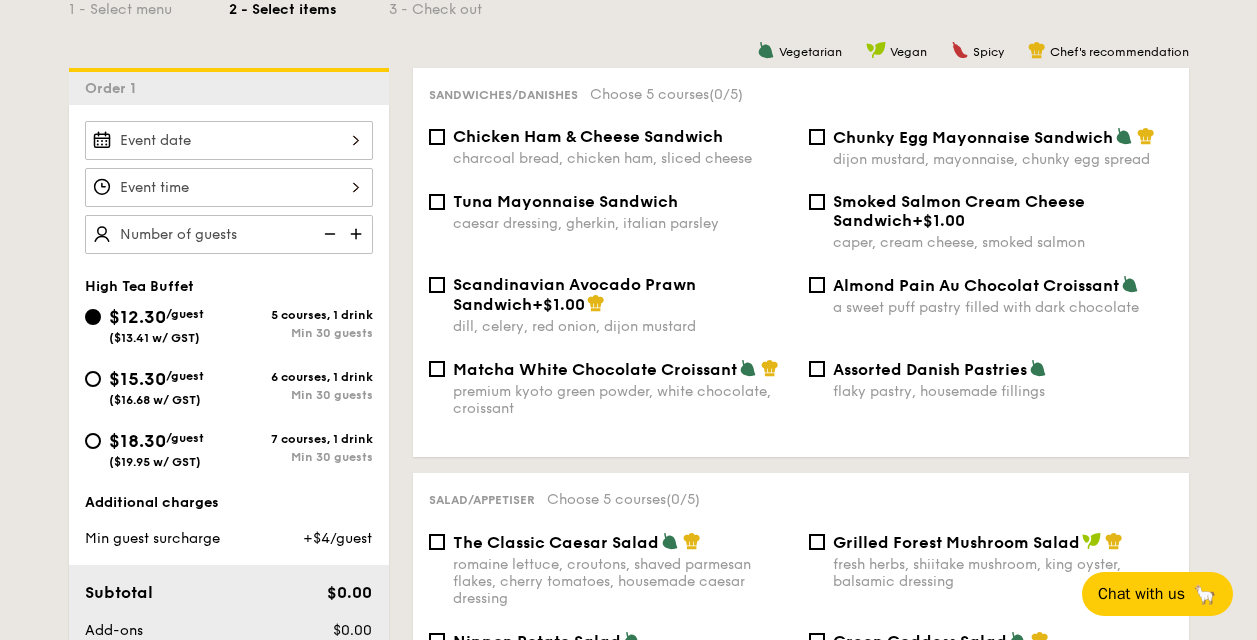 click on "$15.30
/guest
($16.68 w/ GST)" at bounding box center (157, 386) 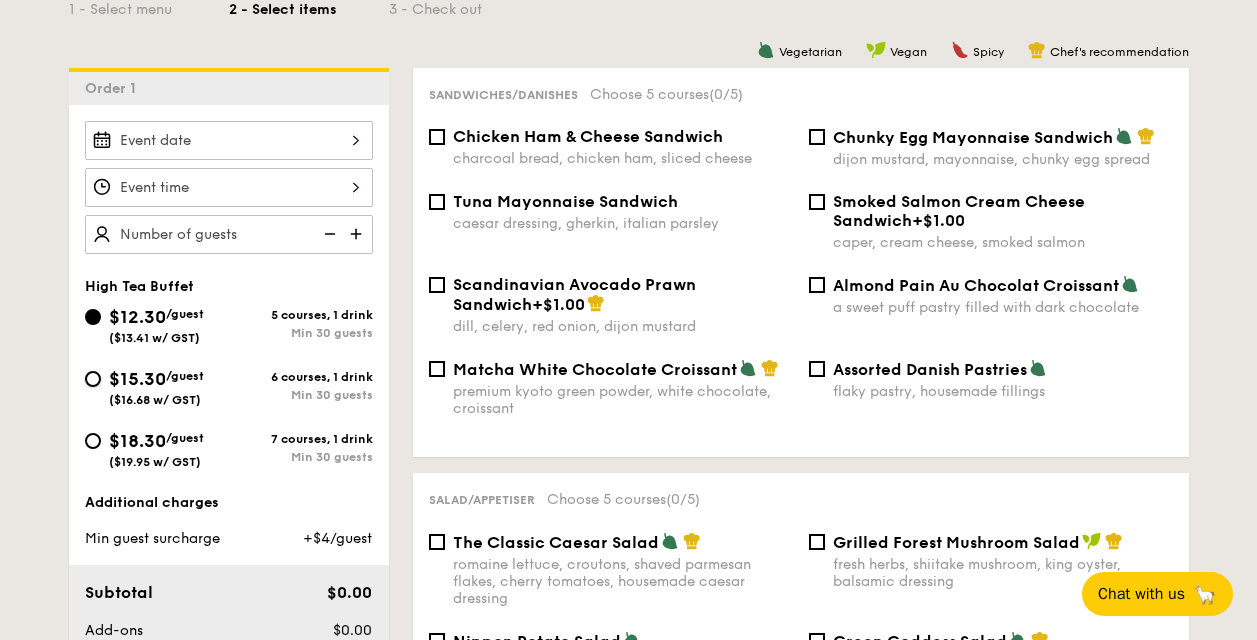 click on "$15.30
/guest
($16.68 w/ GST)
6 courses, 1 drink
Min 30 guests" at bounding box center [93, 379] 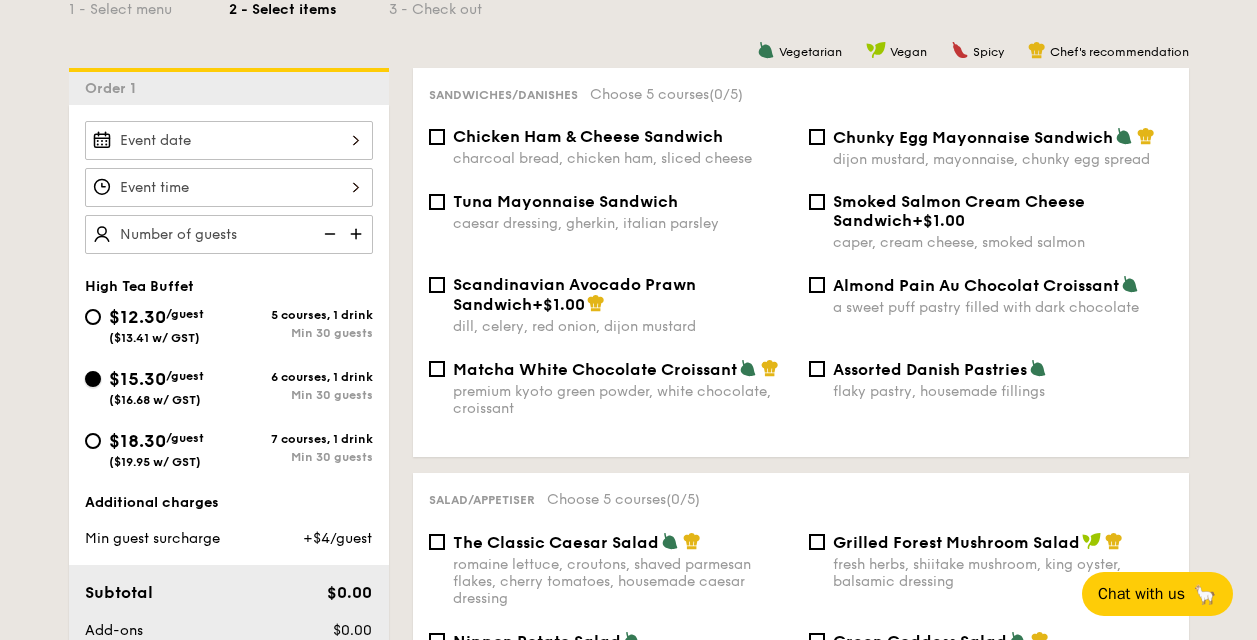 radio on "true" 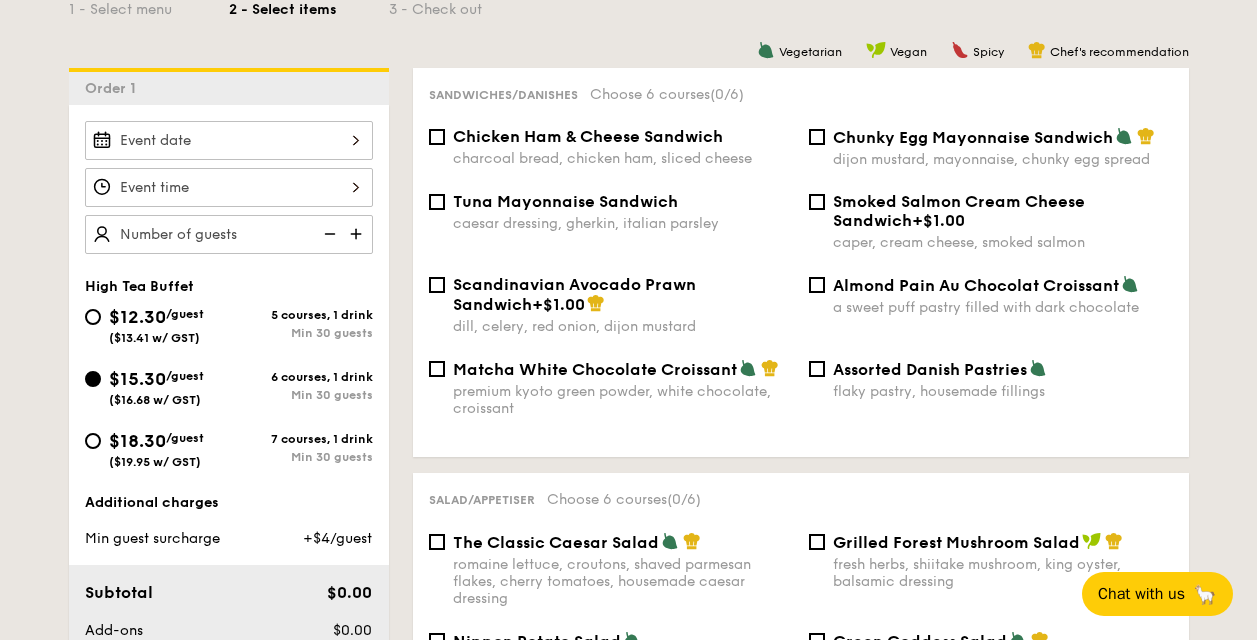 click on "$15.30
/guest
($16.68 w/ GST)" at bounding box center [157, 386] 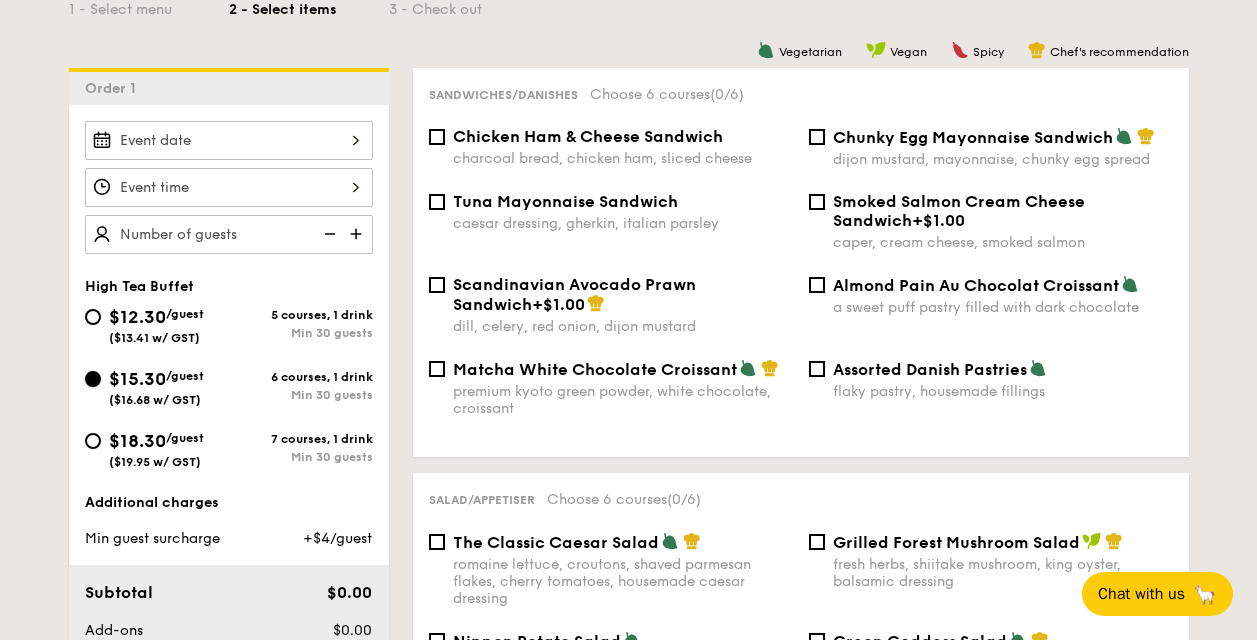click on "$15.30
/guest
($16.68 w/ GST)
6 courses, 1 drink
Min 30 guests" at bounding box center (93, 379) 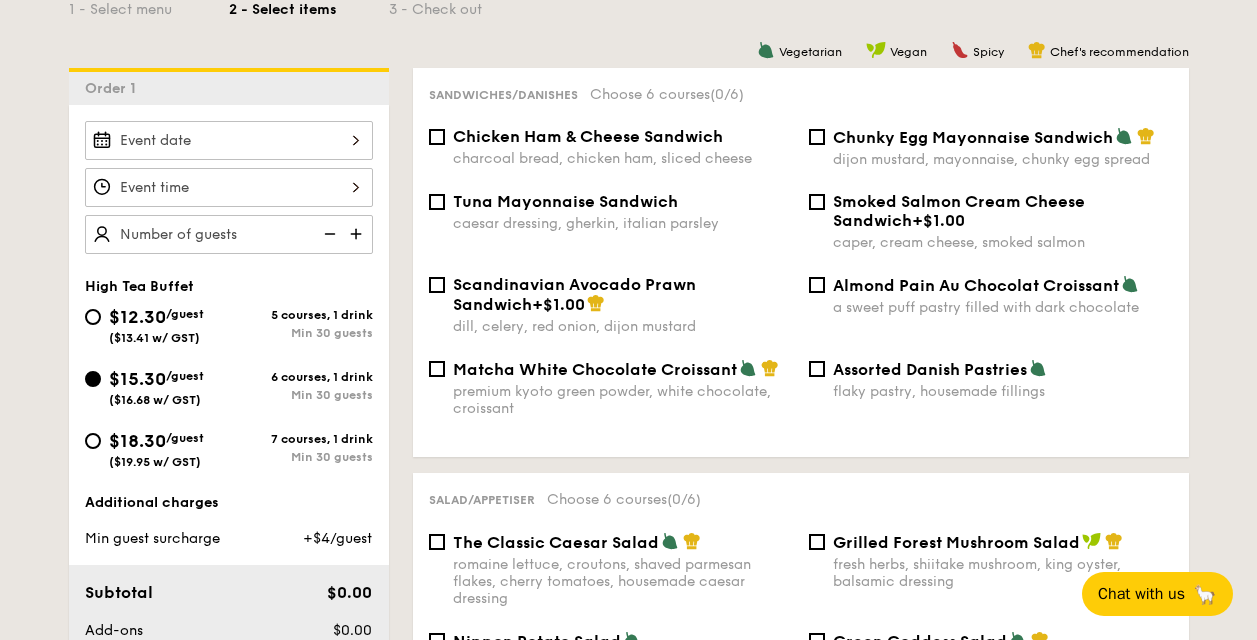 click at bounding box center (358, 234) 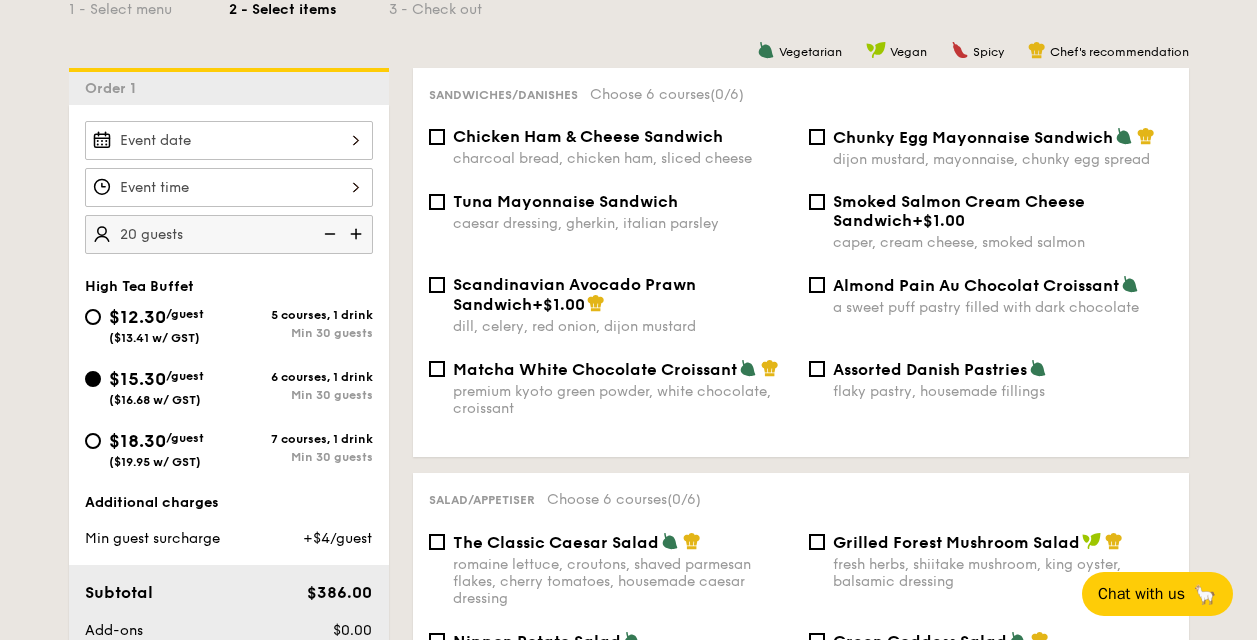click at bounding box center (358, 234) 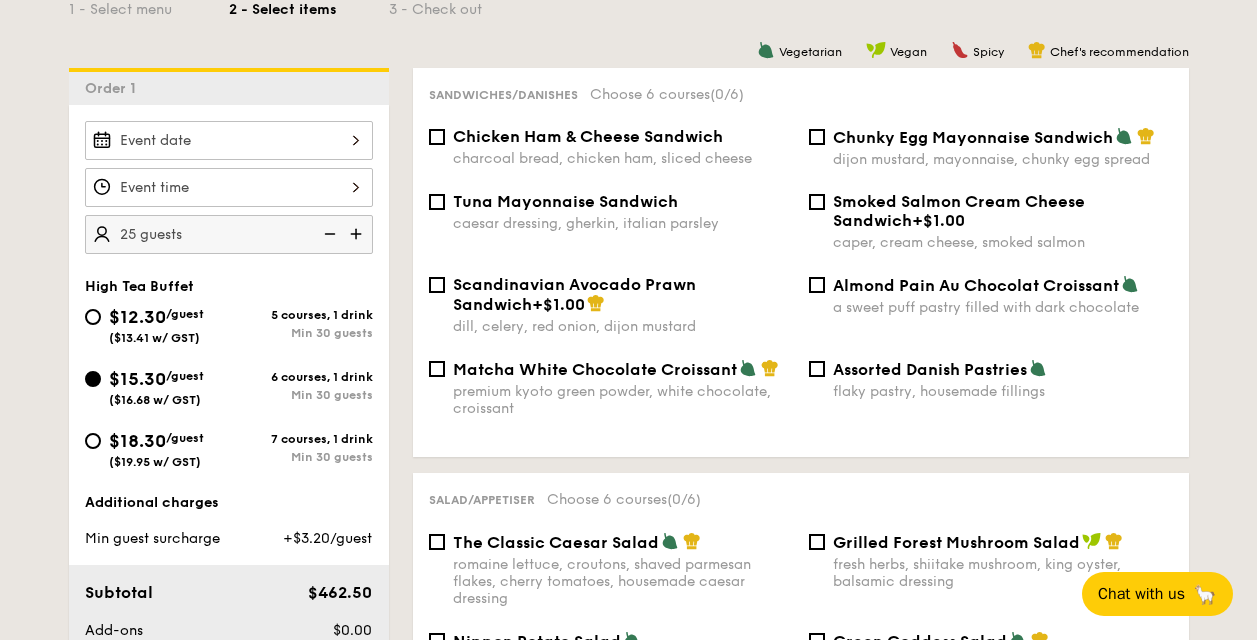 click at bounding box center [358, 234] 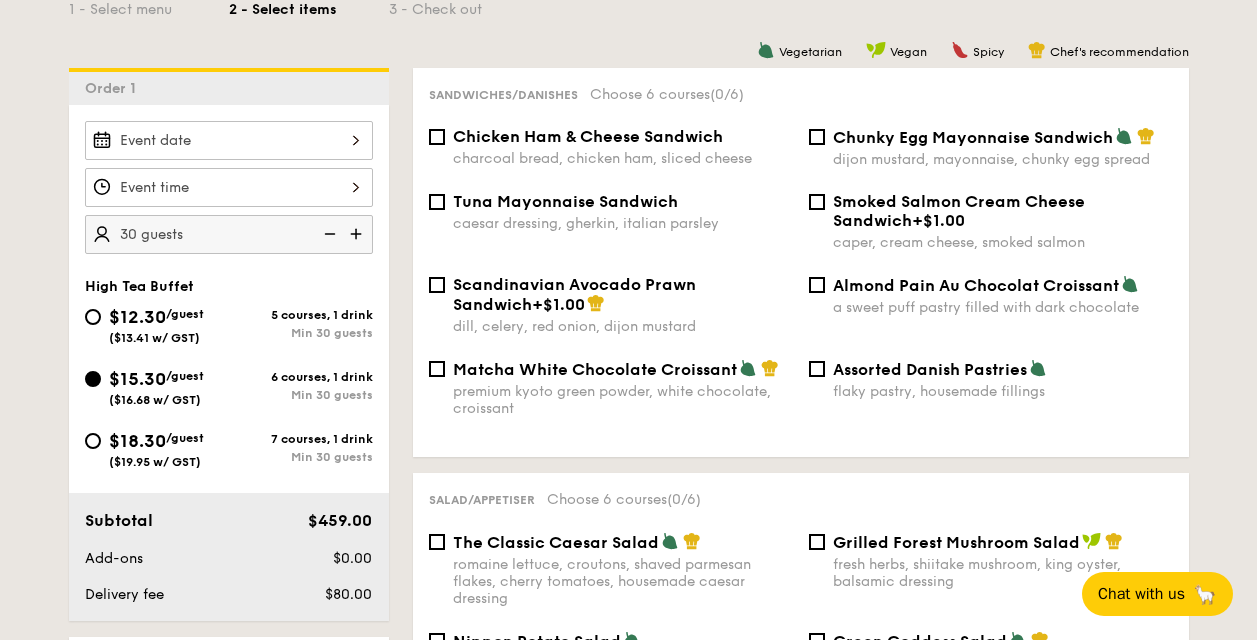 click at bounding box center [358, 234] 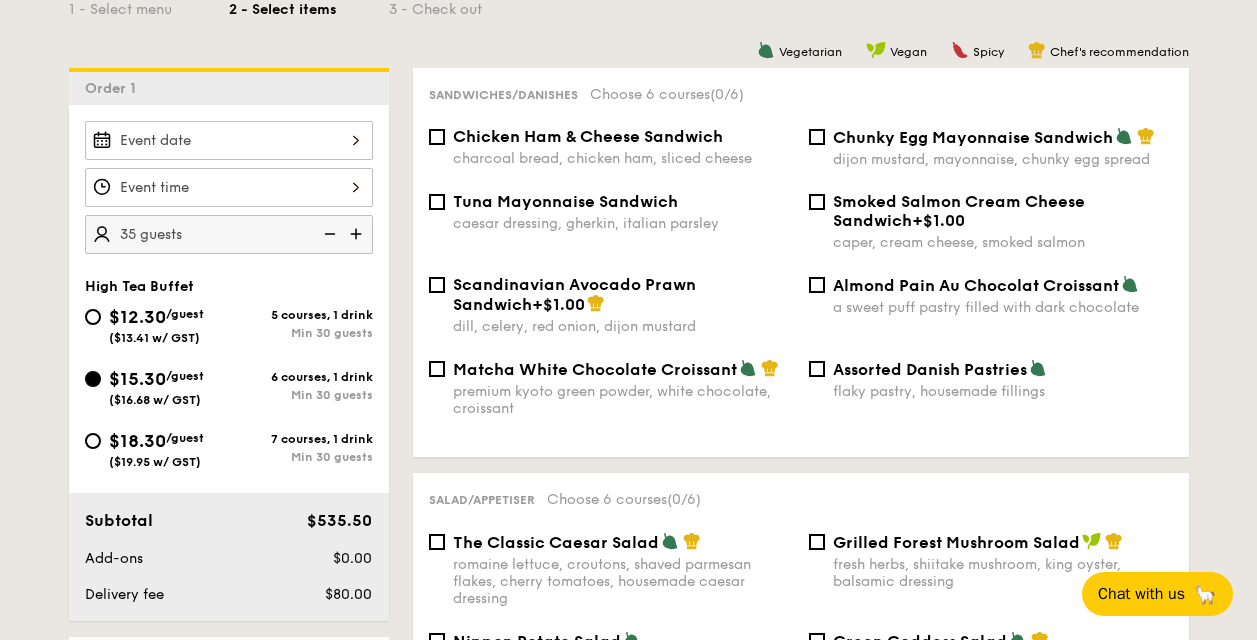 click at bounding box center (358, 234) 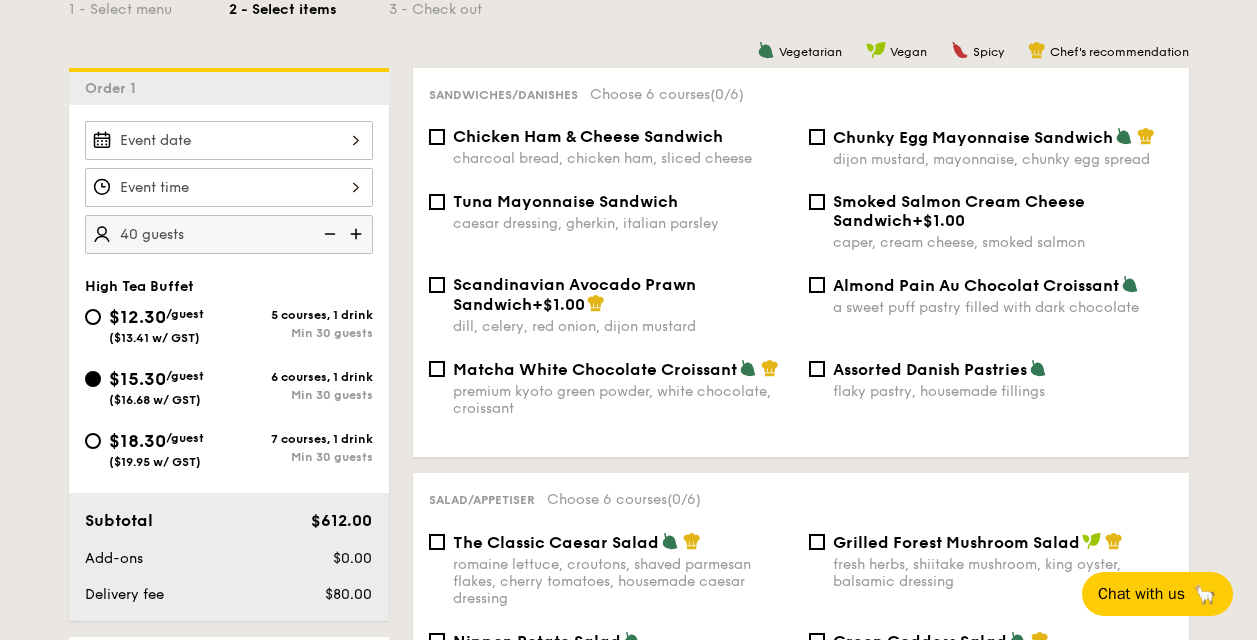 click at bounding box center [358, 234] 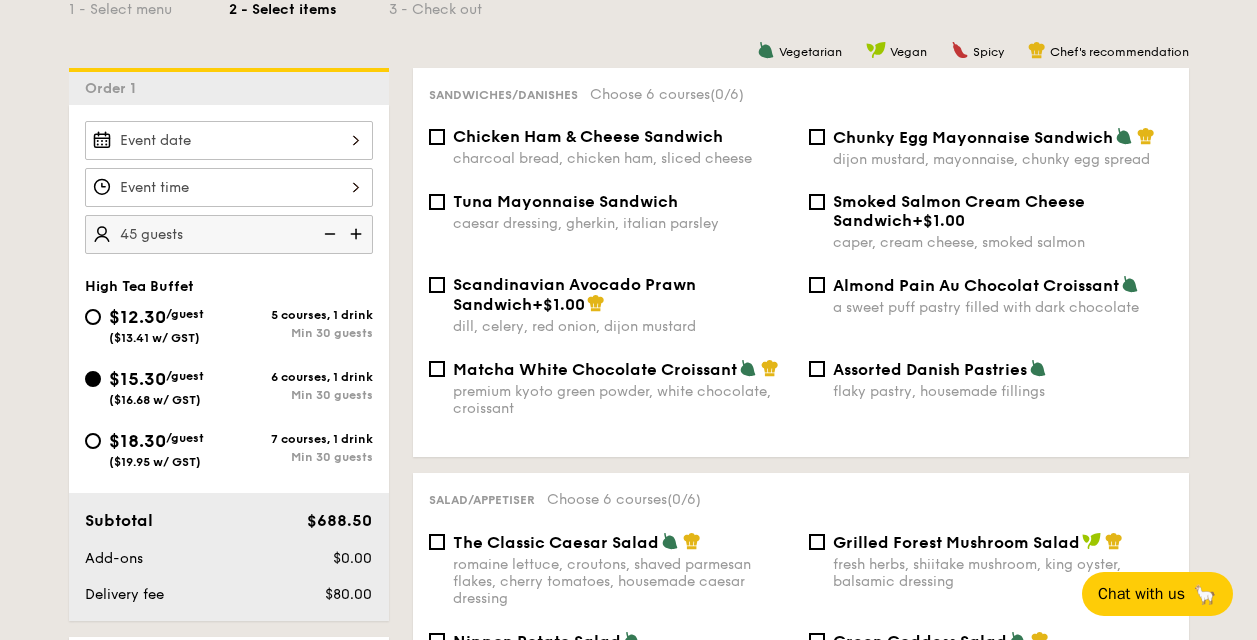 click at bounding box center [358, 234] 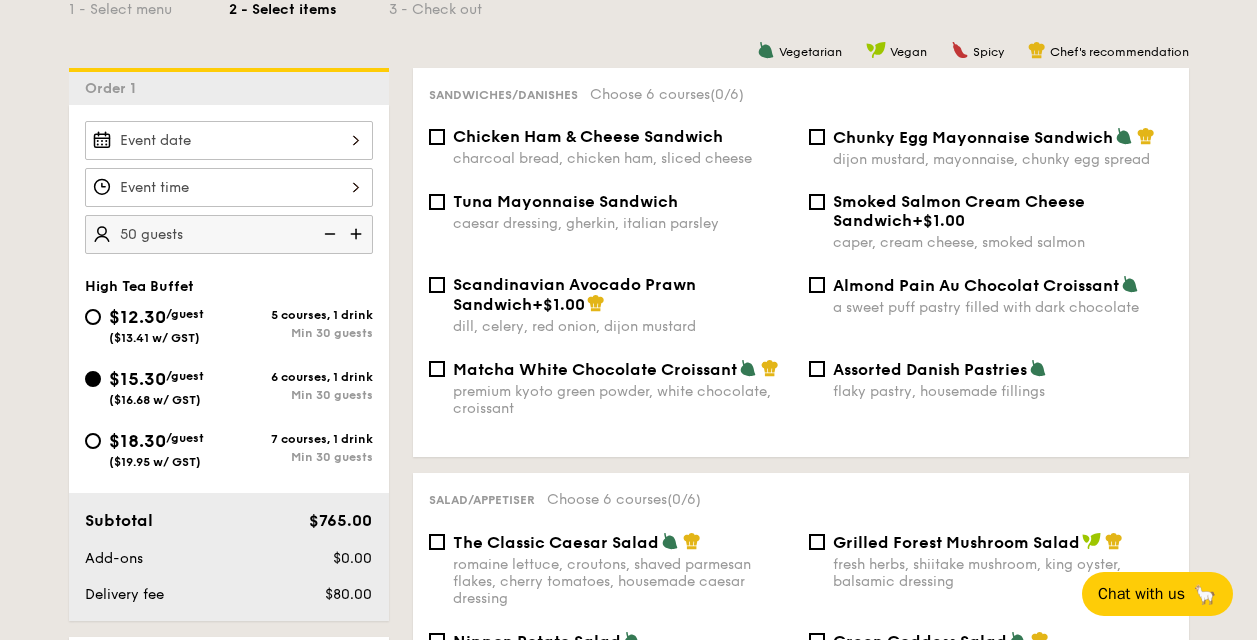 click on "50 guests" at bounding box center [229, 234] 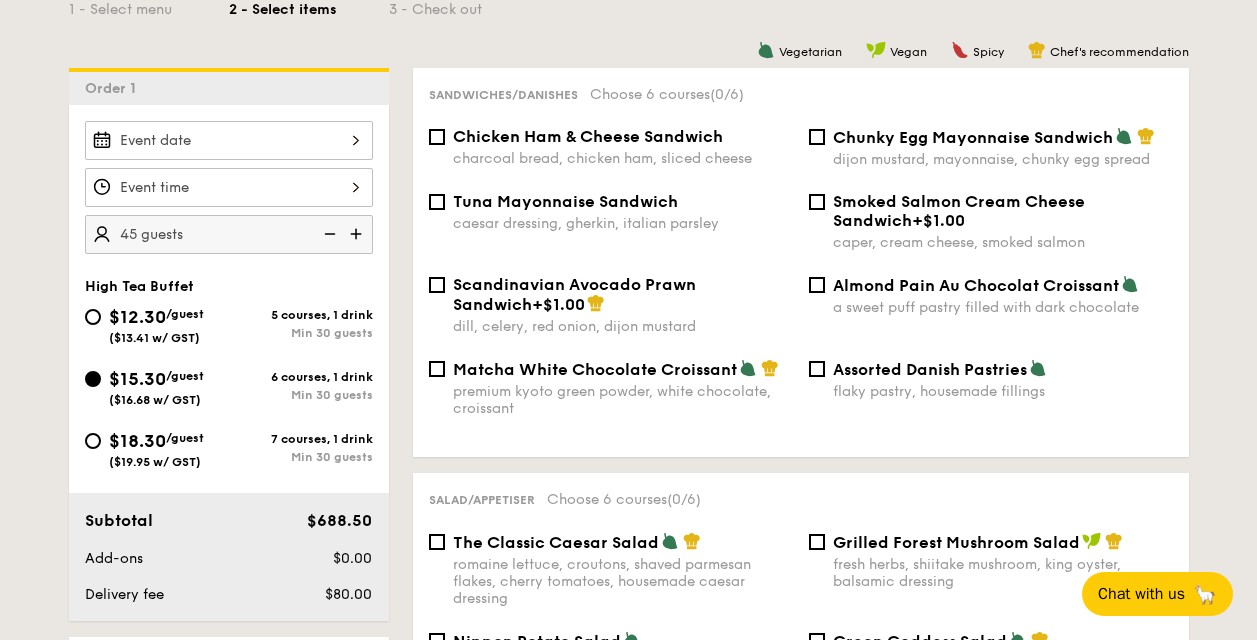 click at bounding box center [328, 234] 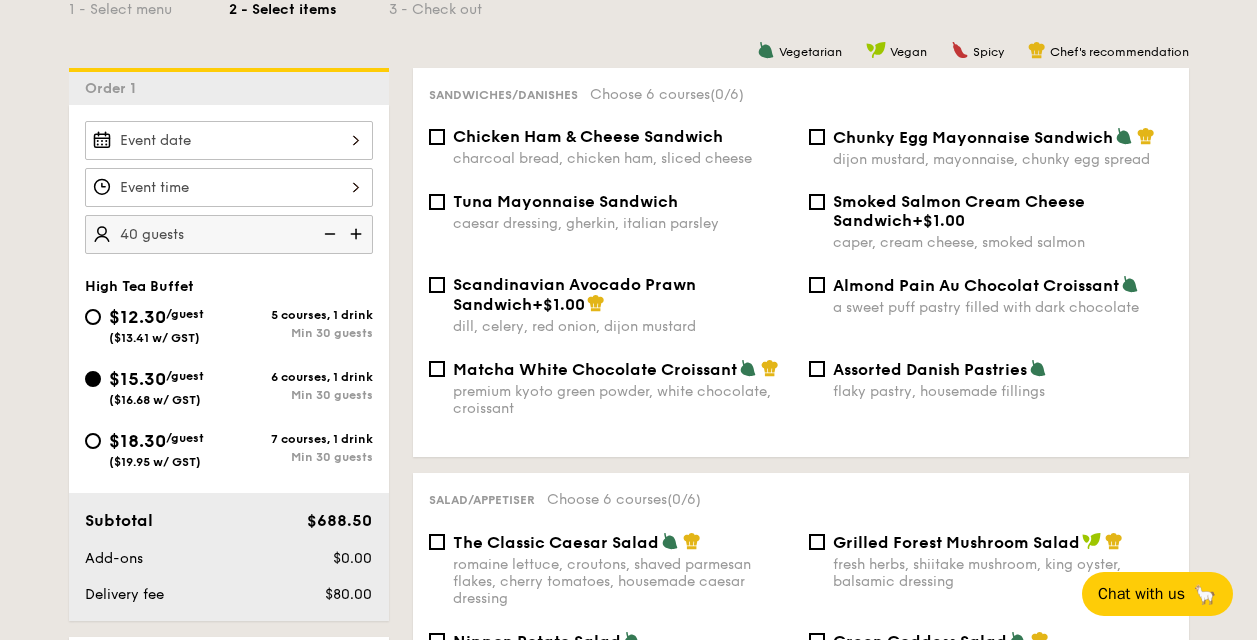 click at bounding box center [328, 234] 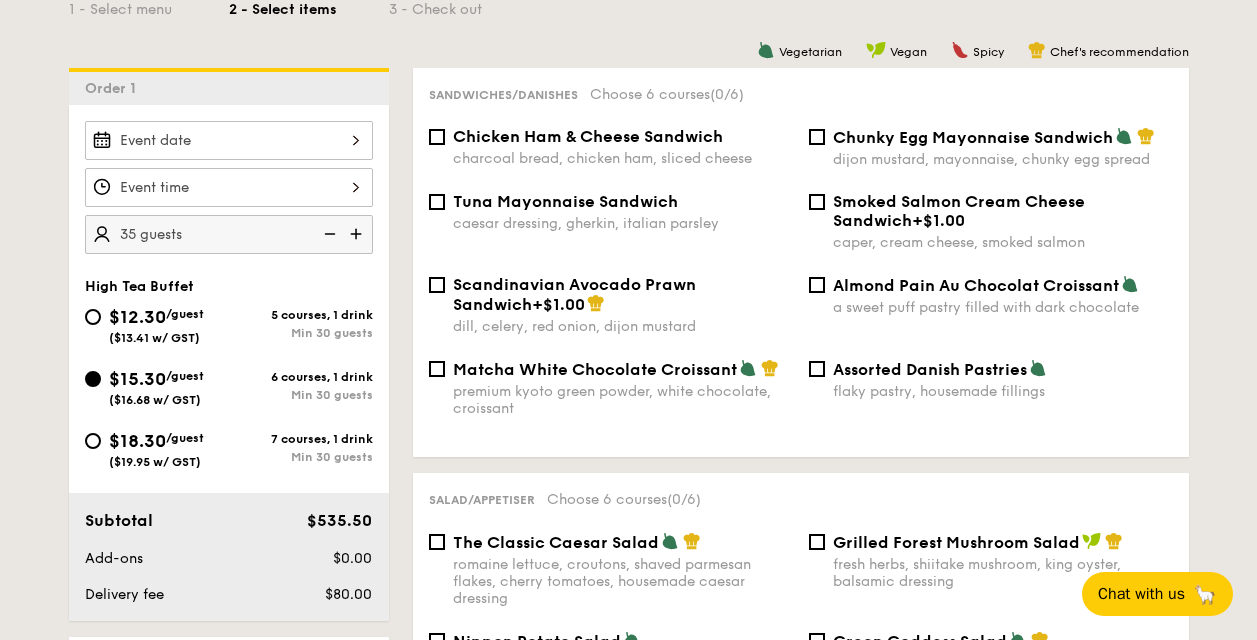 click at bounding box center [328, 234] 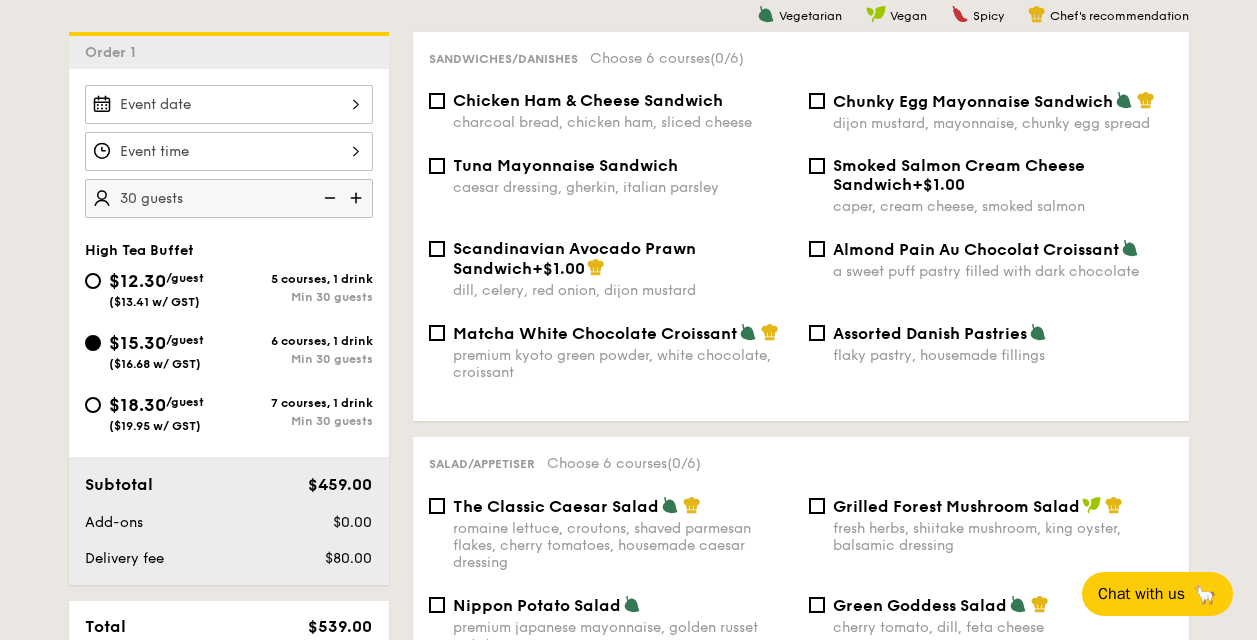 scroll, scrollTop: 496, scrollLeft: 0, axis: vertical 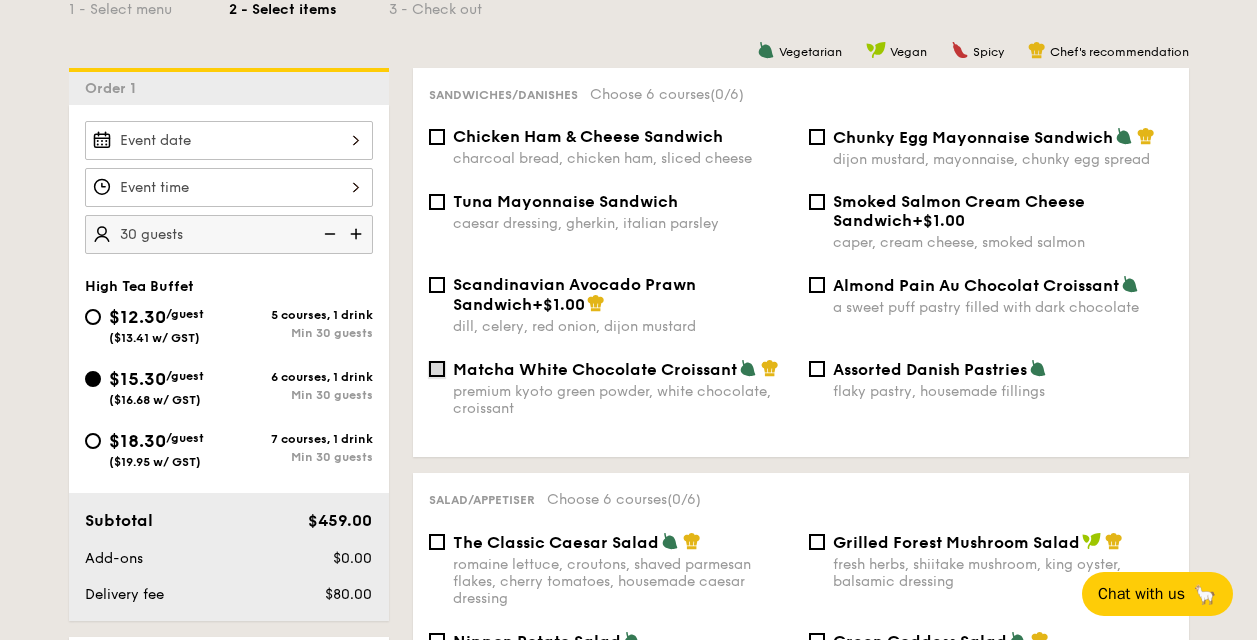 click on "Matcha White Chocolate Croissant premium kyoto green powder, white chocolate, croissant" at bounding box center [437, 369] 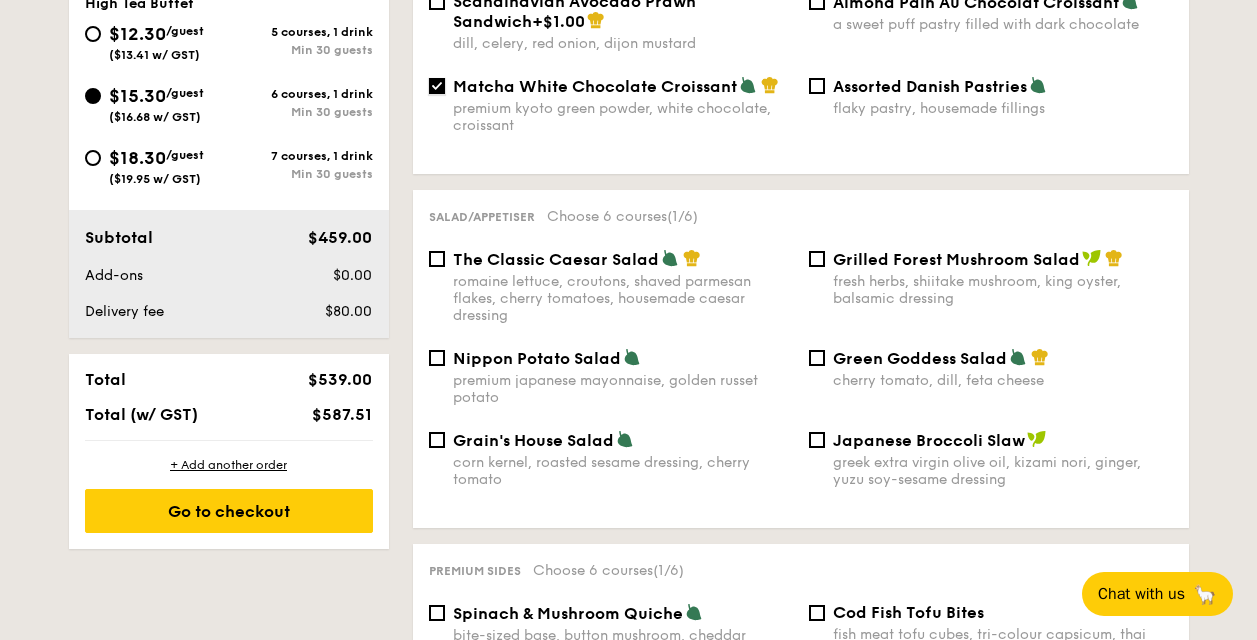 scroll, scrollTop: 793, scrollLeft: 0, axis: vertical 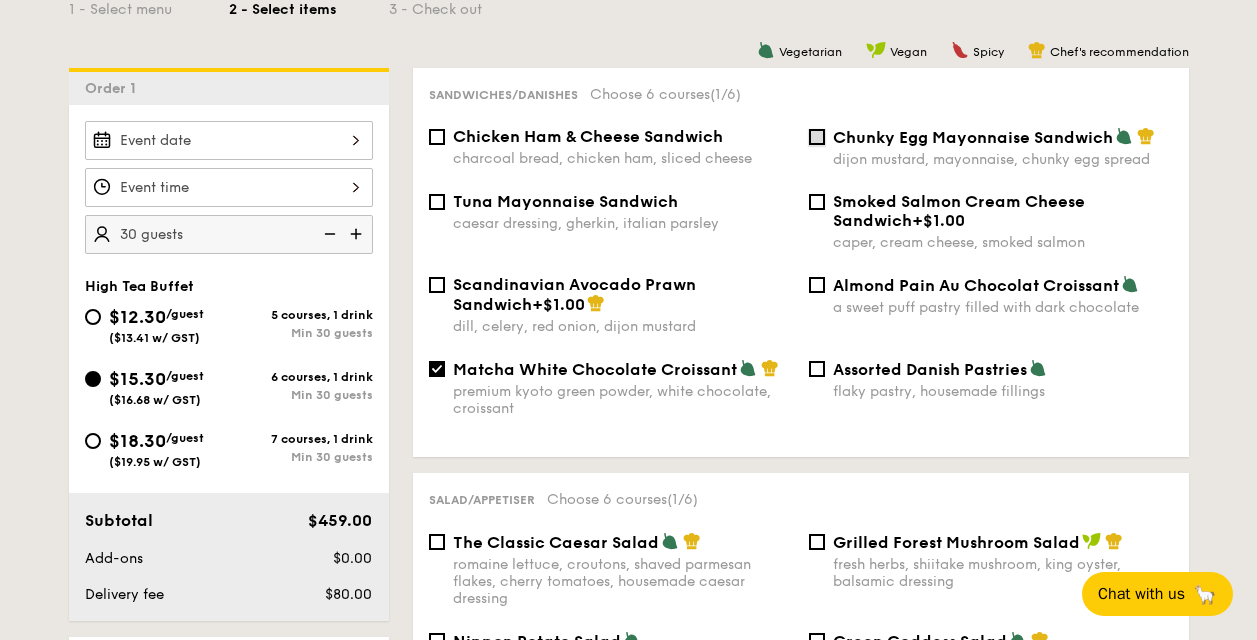 click on "Chunky Egg Mayonnaise Sandwich dijon mustard, mayonnaise, chunky egg spread" at bounding box center [817, 137] 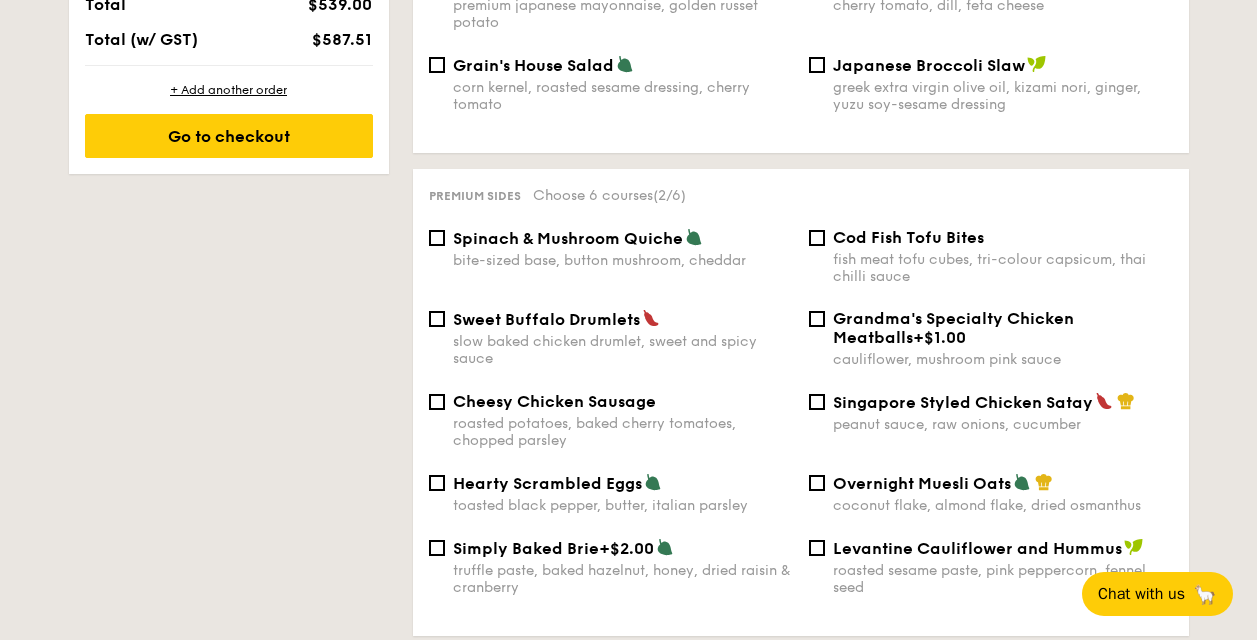 scroll, scrollTop: 1190, scrollLeft: 0, axis: vertical 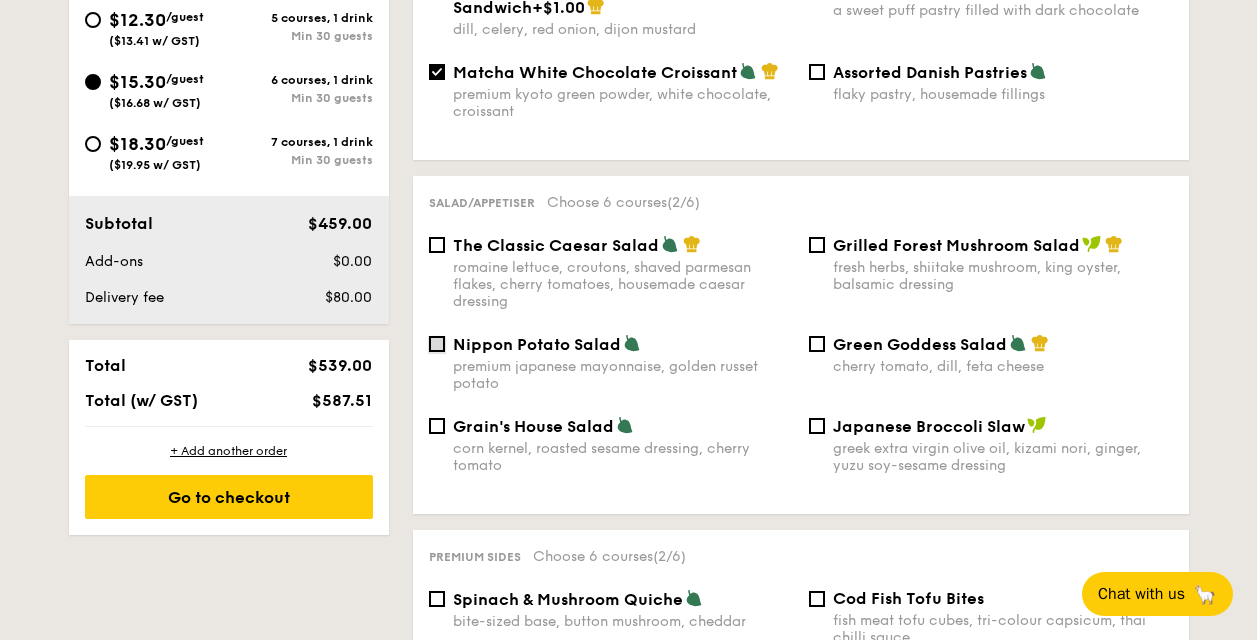 click on "Nippon Potato Salad premium japanese mayonnaise, golden russet potato" at bounding box center [437, 344] 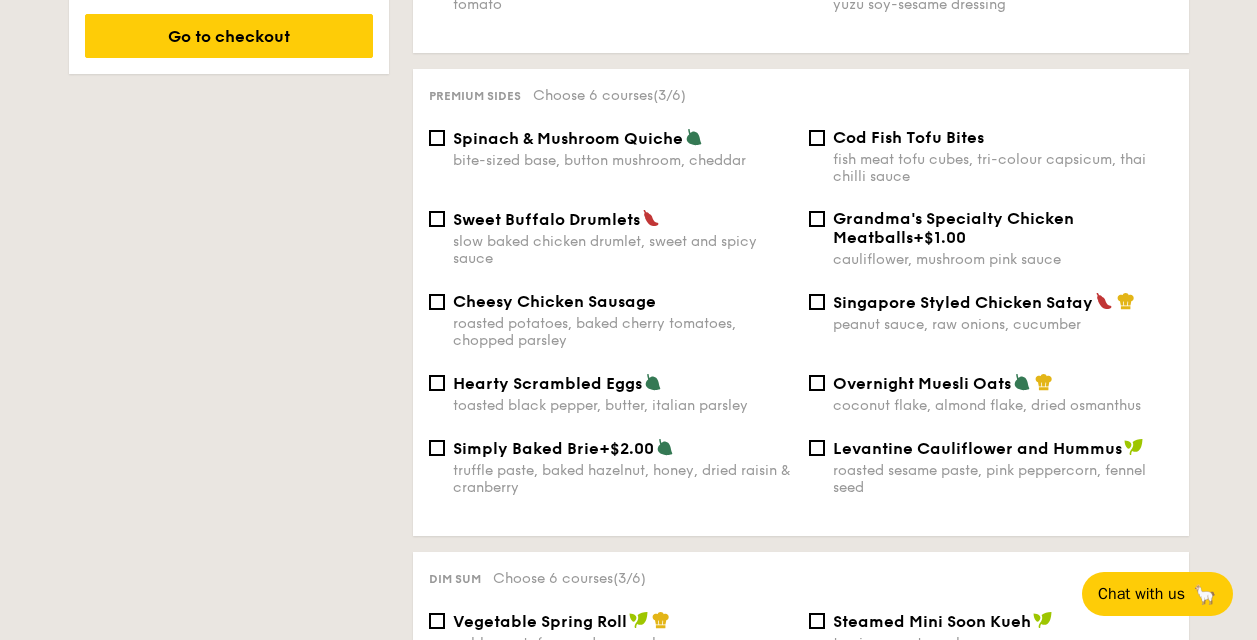 scroll, scrollTop: 1289, scrollLeft: 0, axis: vertical 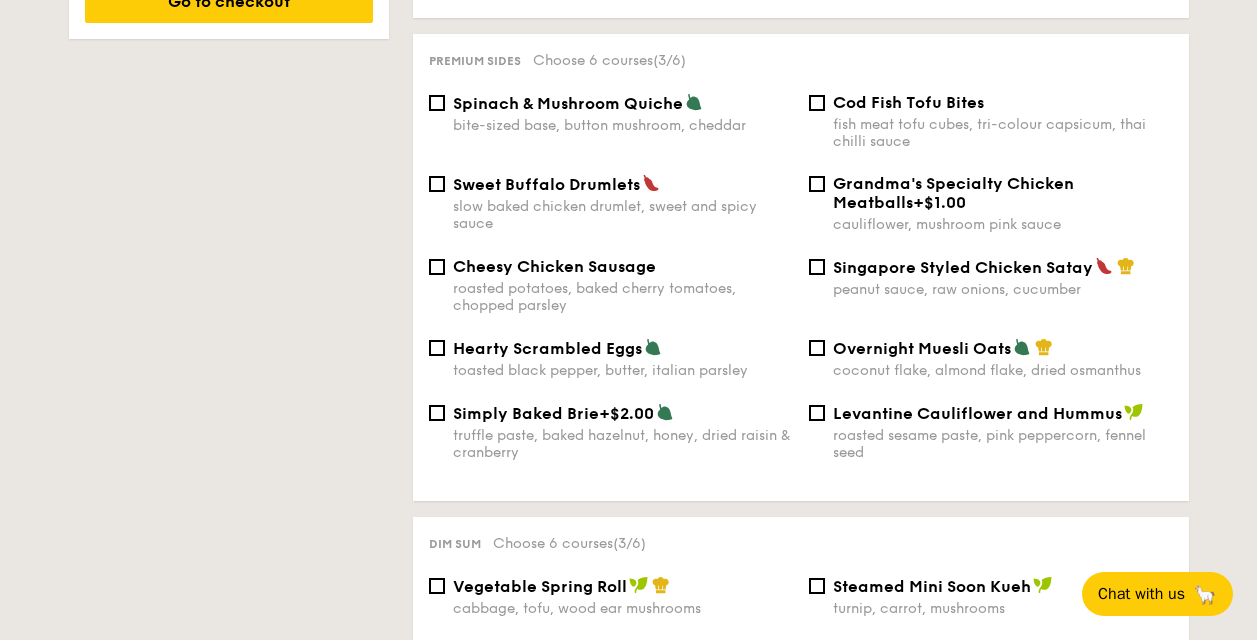 click on "Sweet Buffalo Drumlets" at bounding box center (546, 184) 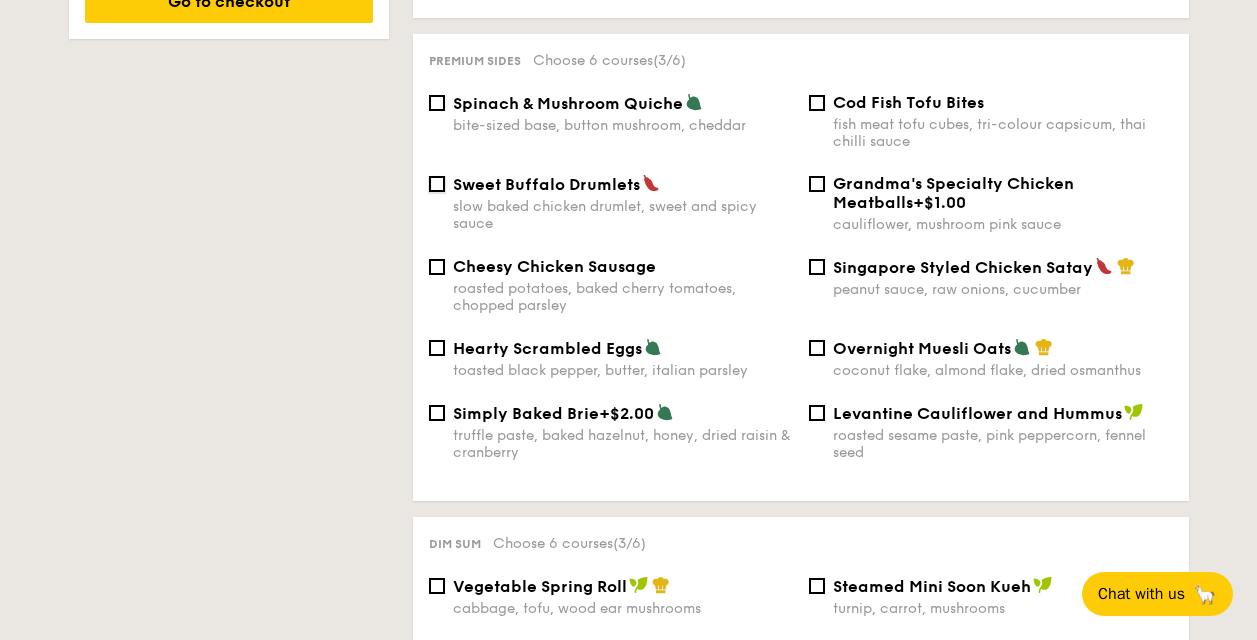 click on "Sweet Buffalo Drumlets slow baked chicken drumlet, sweet and spicy sauce" at bounding box center [437, 184] 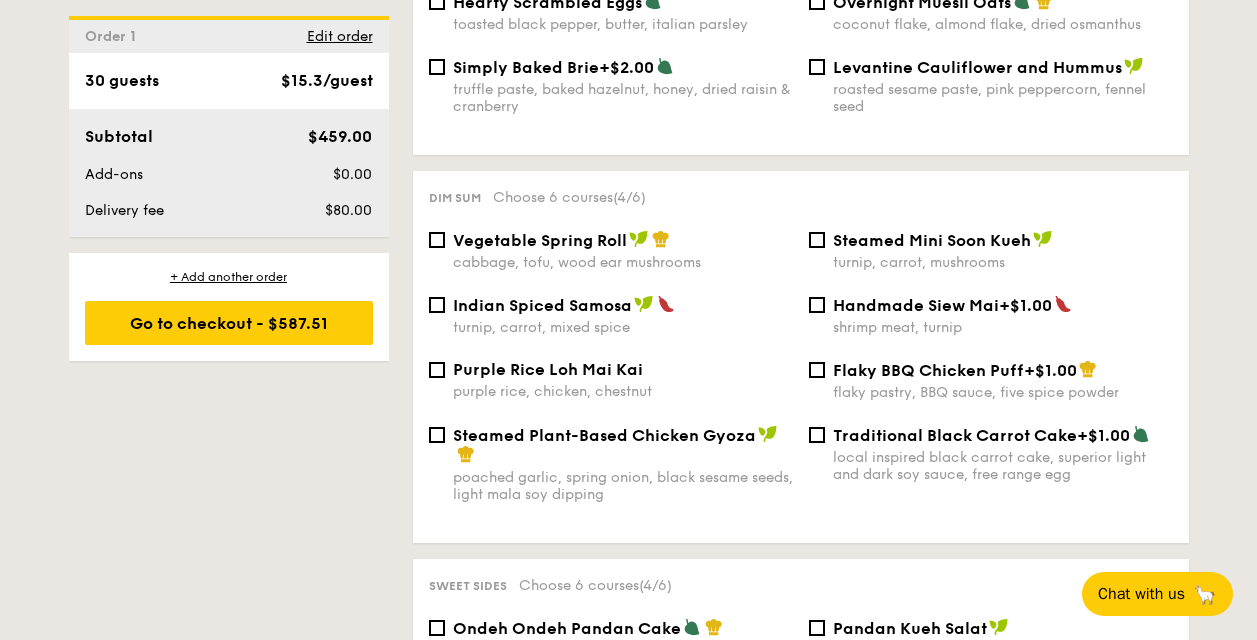 scroll, scrollTop: 1686, scrollLeft: 0, axis: vertical 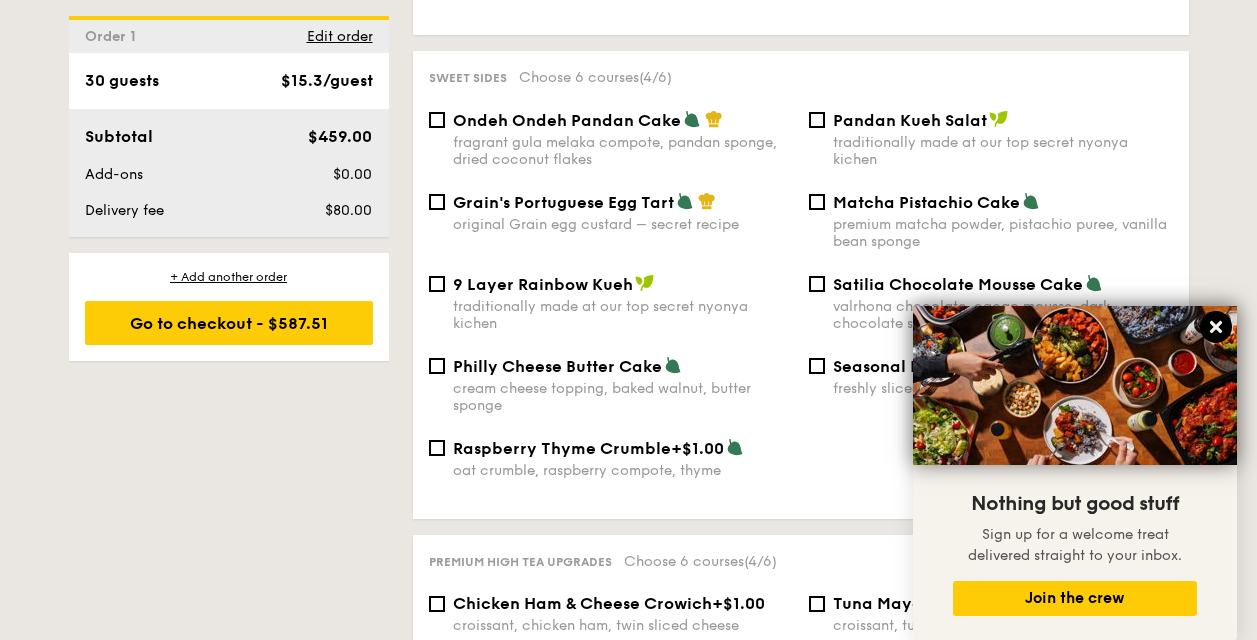 click 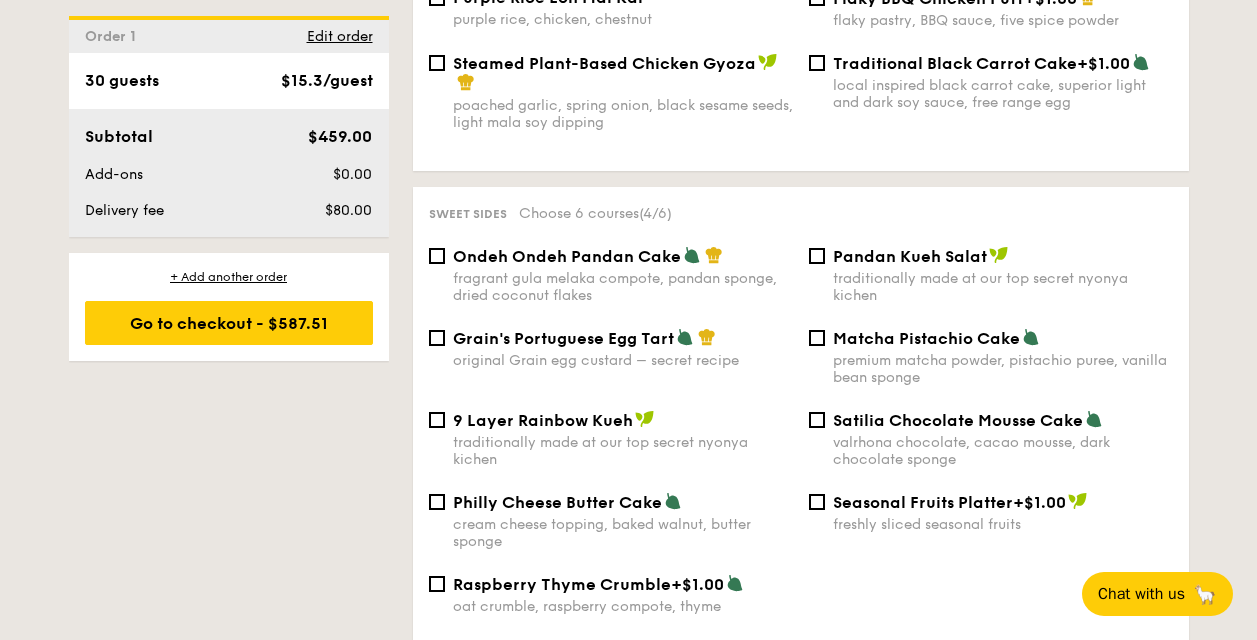 scroll, scrollTop: 2044, scrollLeft: 0, axis: vertical 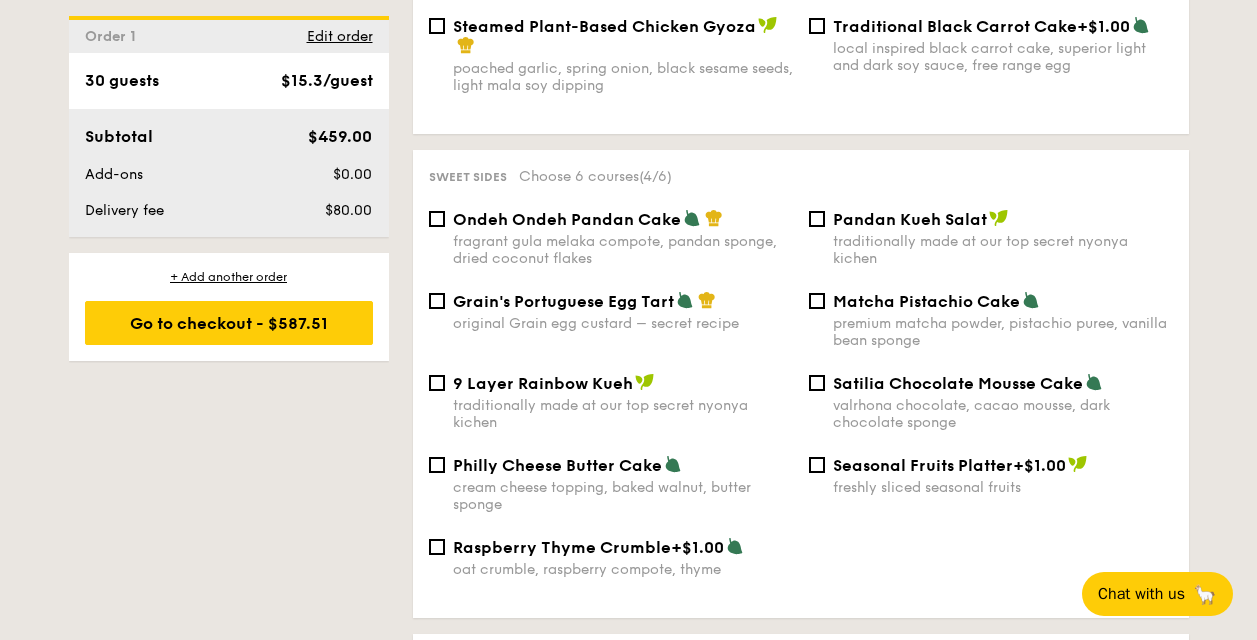 click on "9 Layer Rainbow Kueh traditionally made at our top secret nyonya kichen" at bounding box center (611, 402) 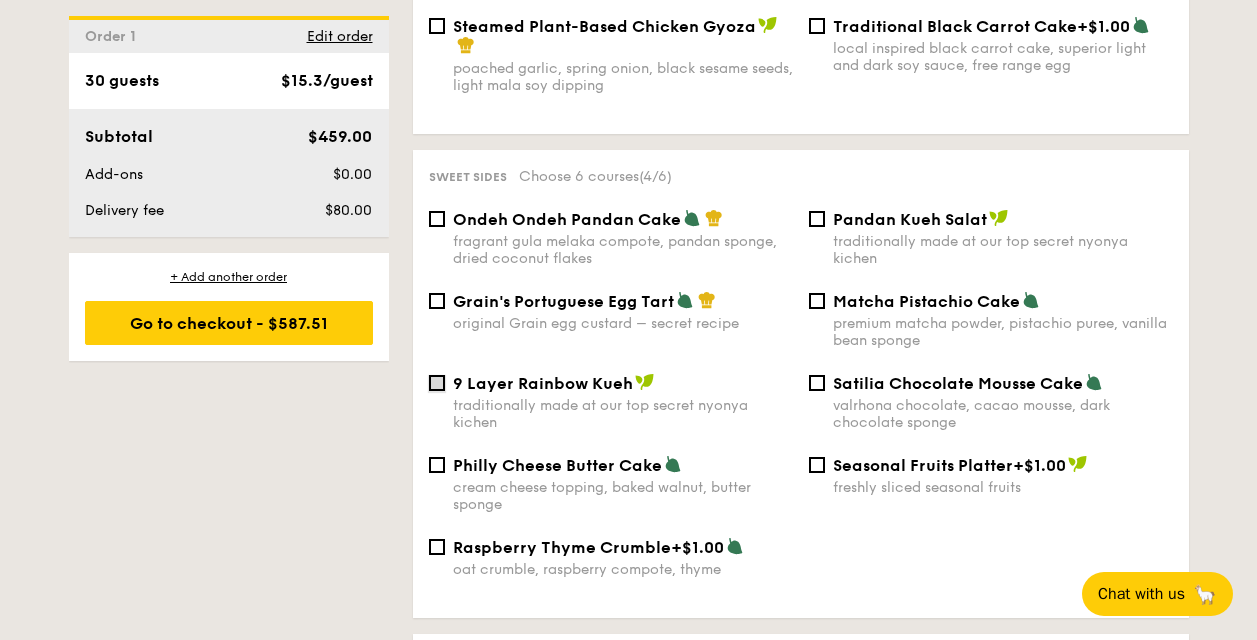 click on "9 Layer Rainbow Kueh traditionally made at our top secret nyonya kichen" at bounding box center [437, 383] 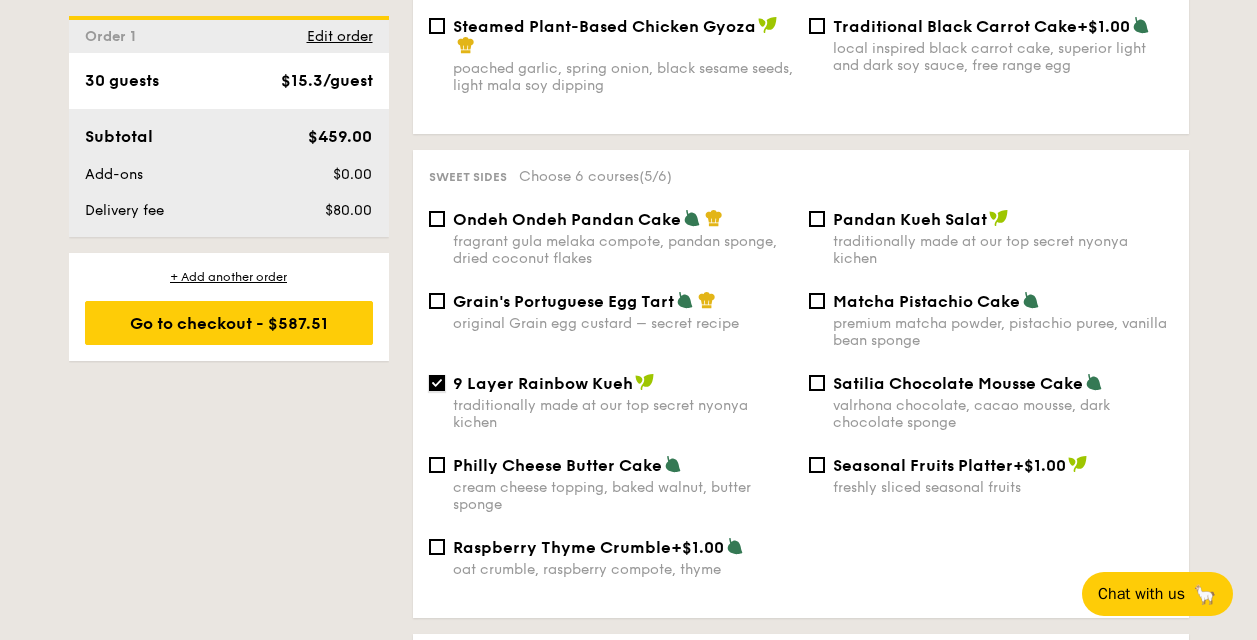 scroll, scrollTop: 2143, scrollLeft: 0, axis: vertical 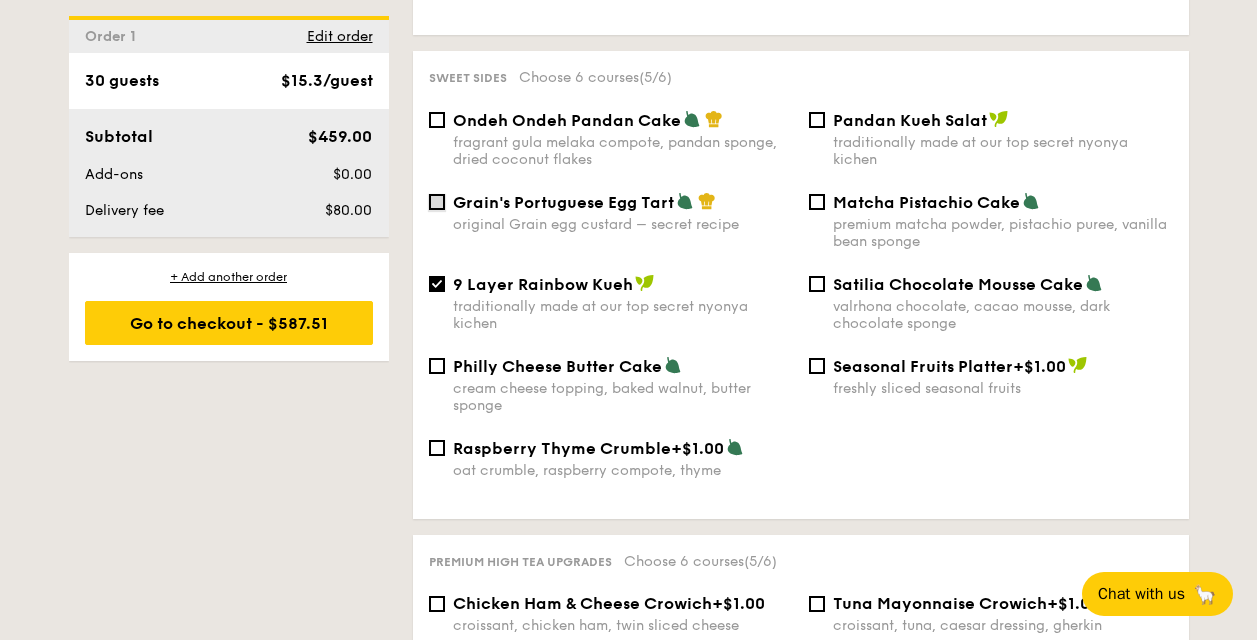 click on "Grain's Portuguese Egg Tart original Grain egg custard – secret recipe" at bounding box center (437, 202) 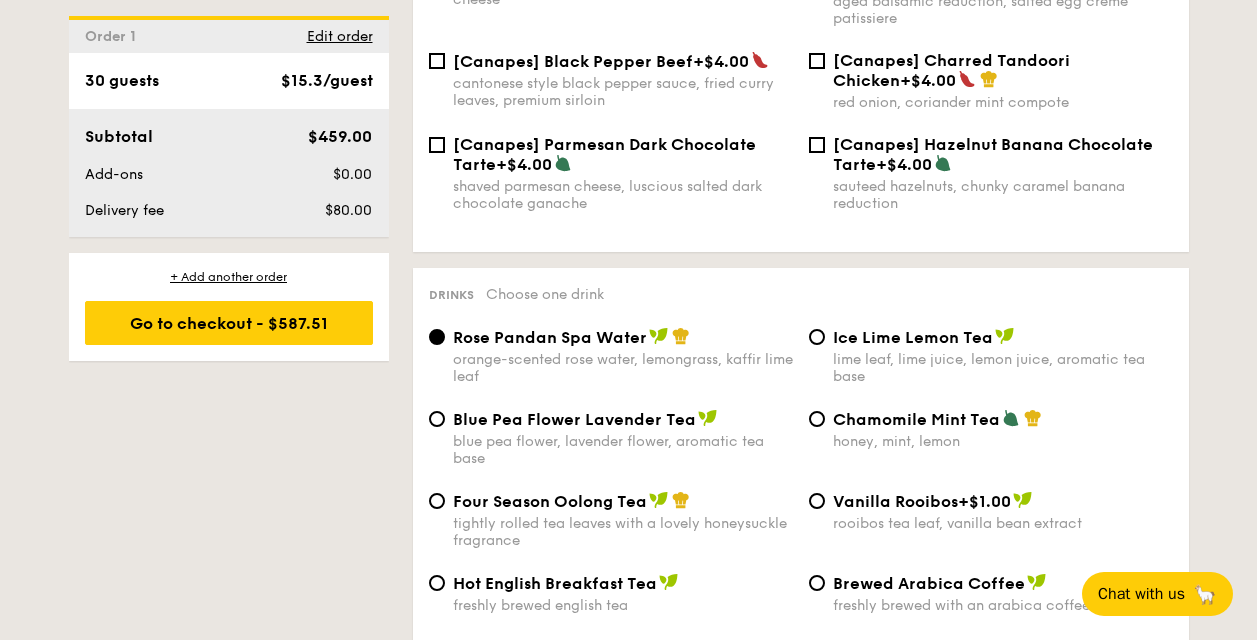 scroll, scrollTop: 3136, scrollLeft: 0, axis: vertical 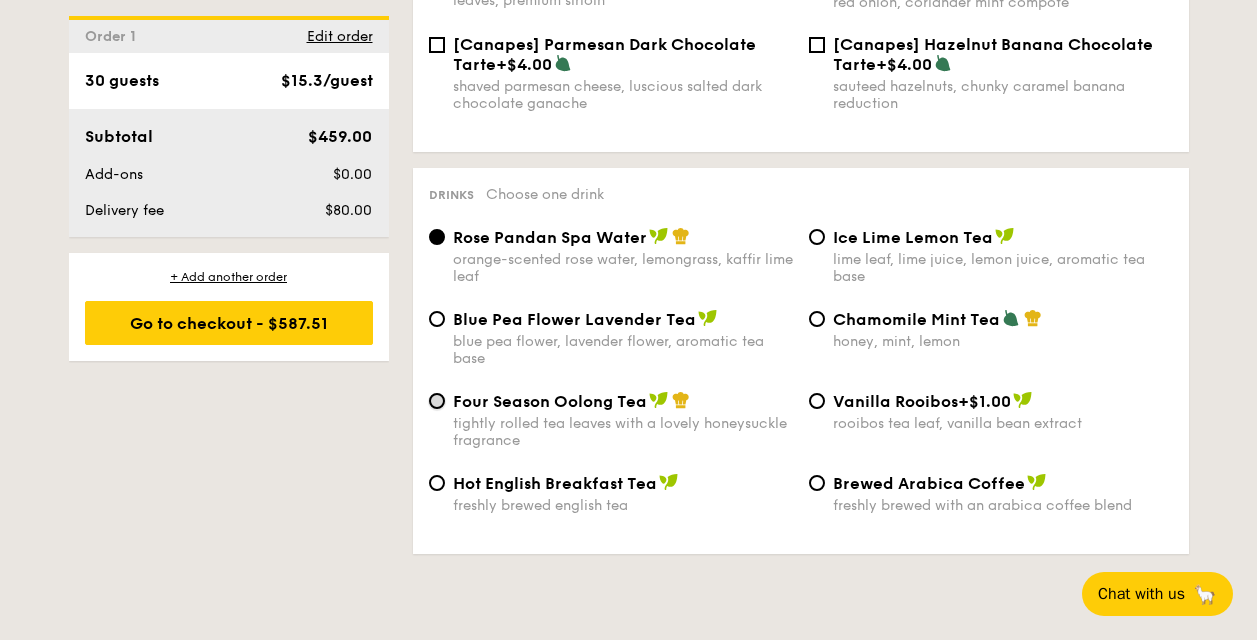click on "Four Season Oolong Tea tightly rolled tea leaves with a lovely honeysuckle fragrance" at bounding box center (437, 401) 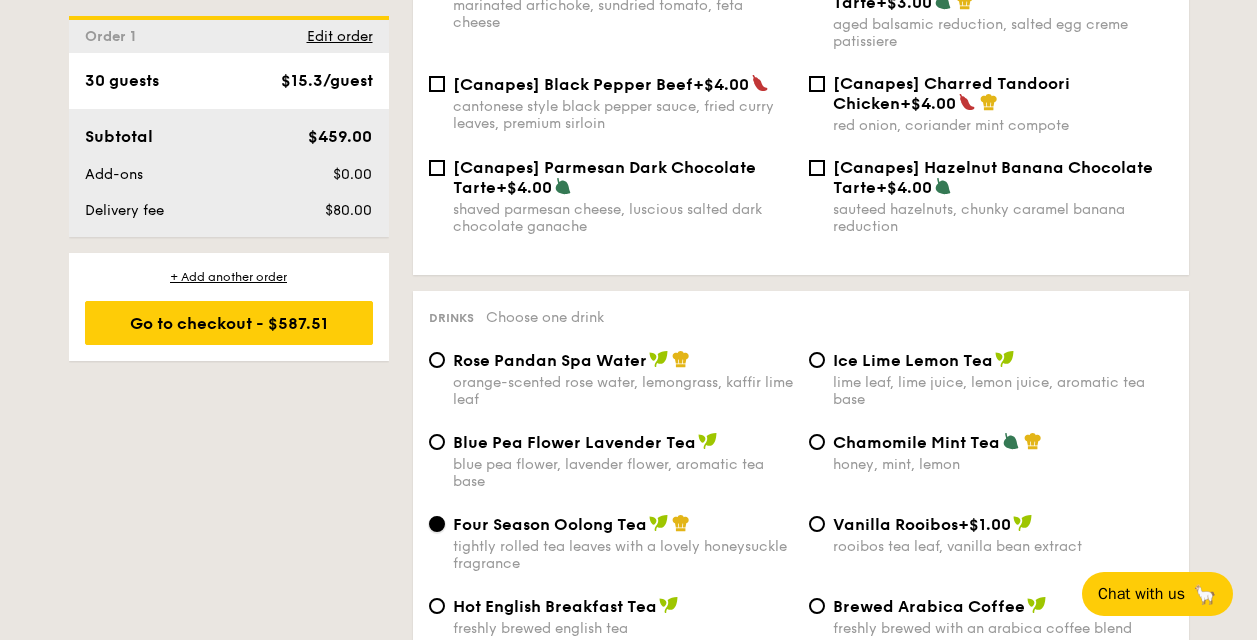 scroll, scrollTop: 3136, scrollLeft: 0, axis: vertical 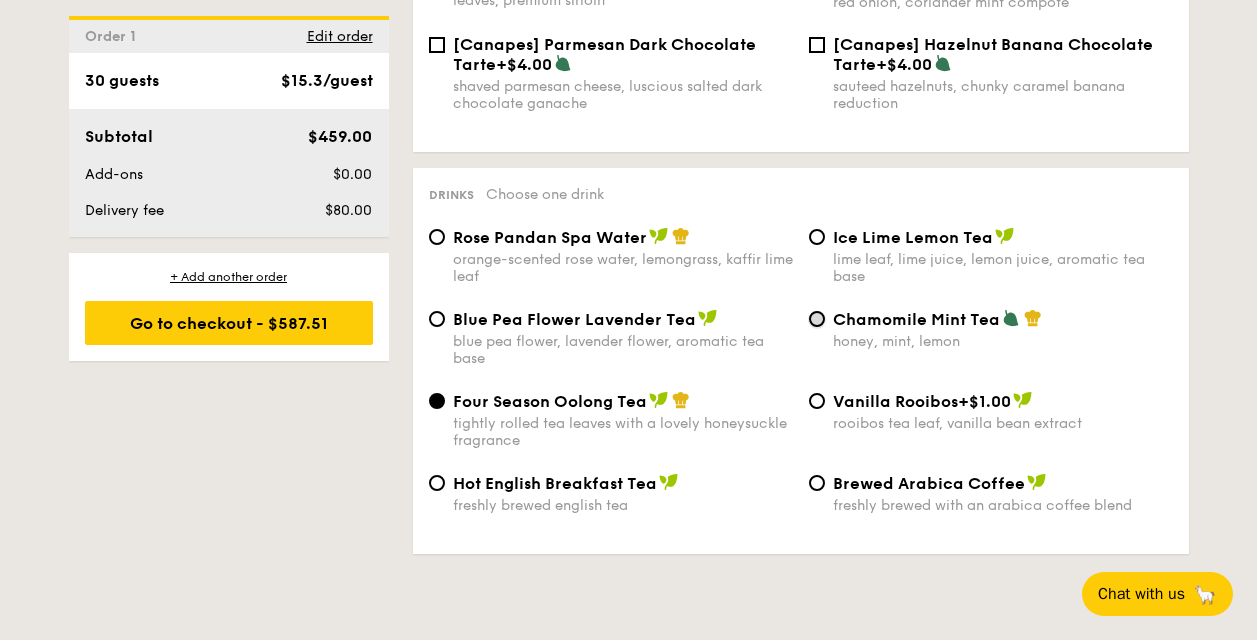 click on "Chamomile Mint Tea honey, mint, lemon" at bounding box center (817, 319) 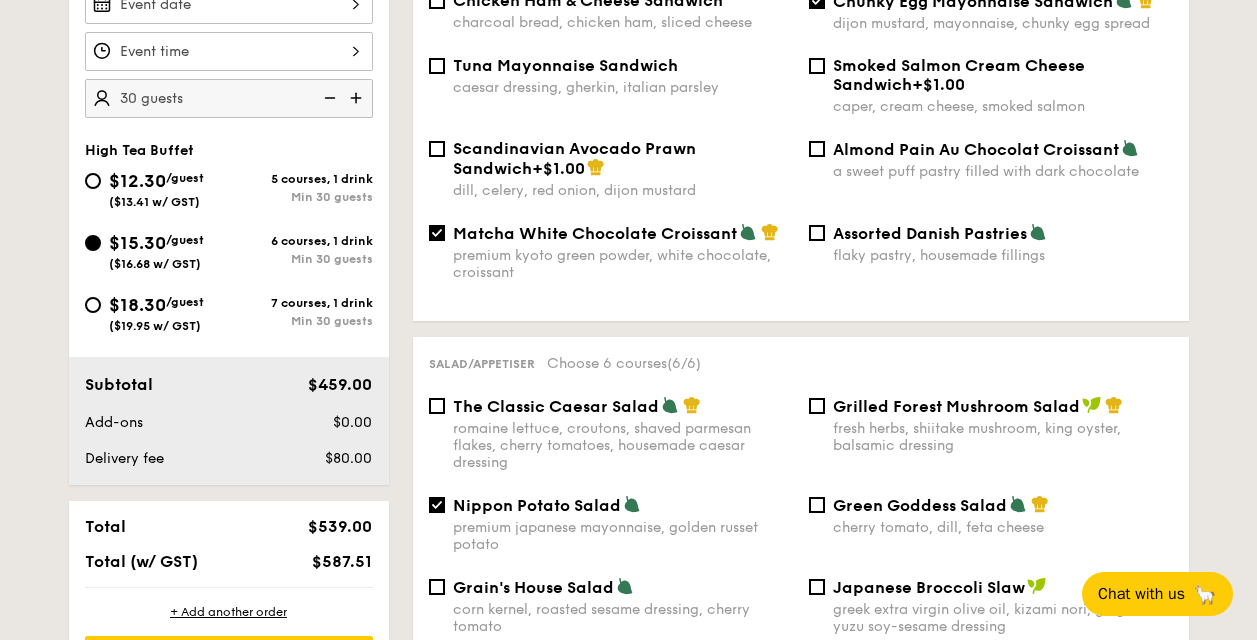 scroll, scrollTop: 661, scrollLeft: 0, axis: vertical 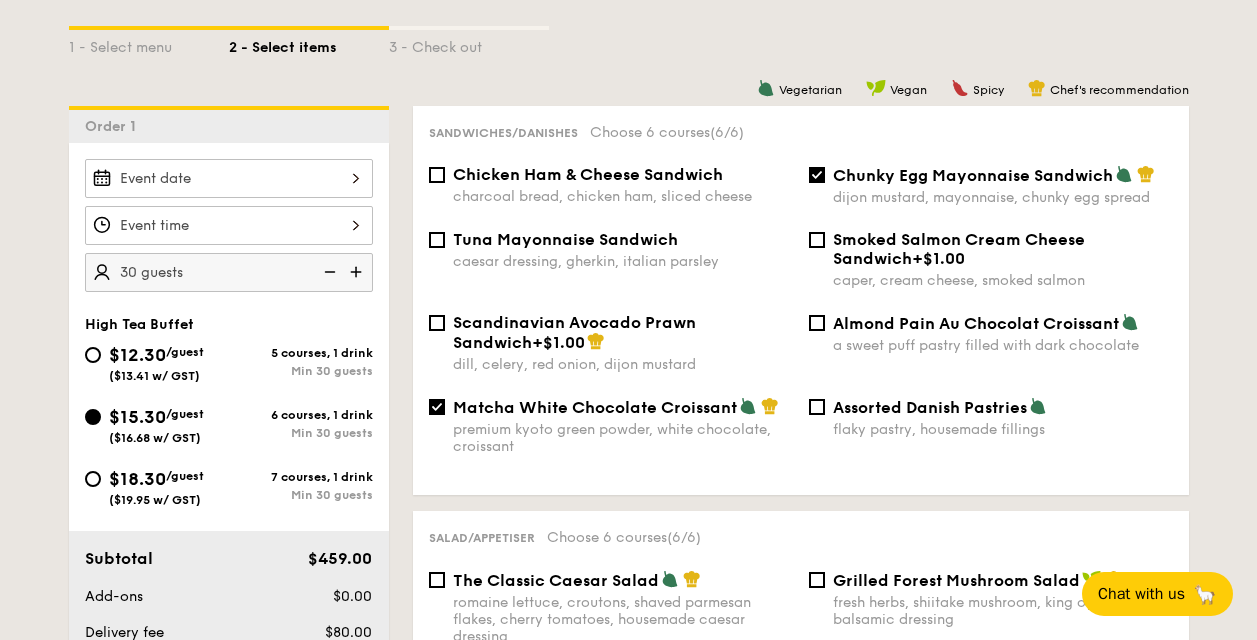 click on "$12.30
/guest
($13.41 w/ GST)" at bounding box center (229, 178) 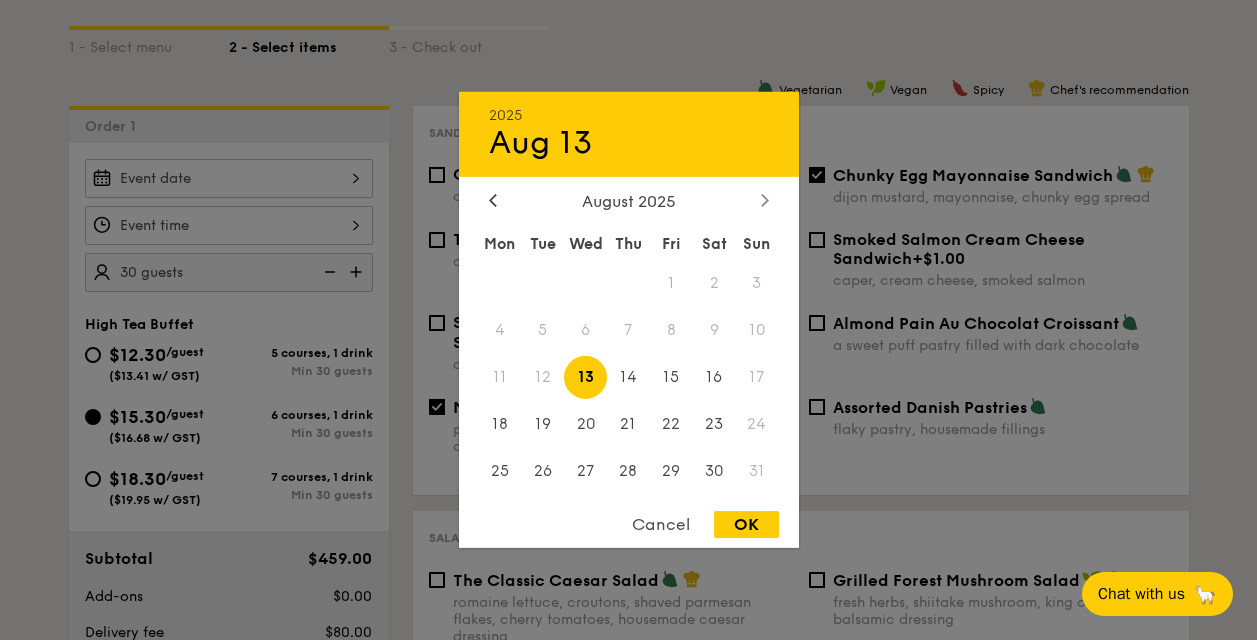 click at bounding box center [765, 201] 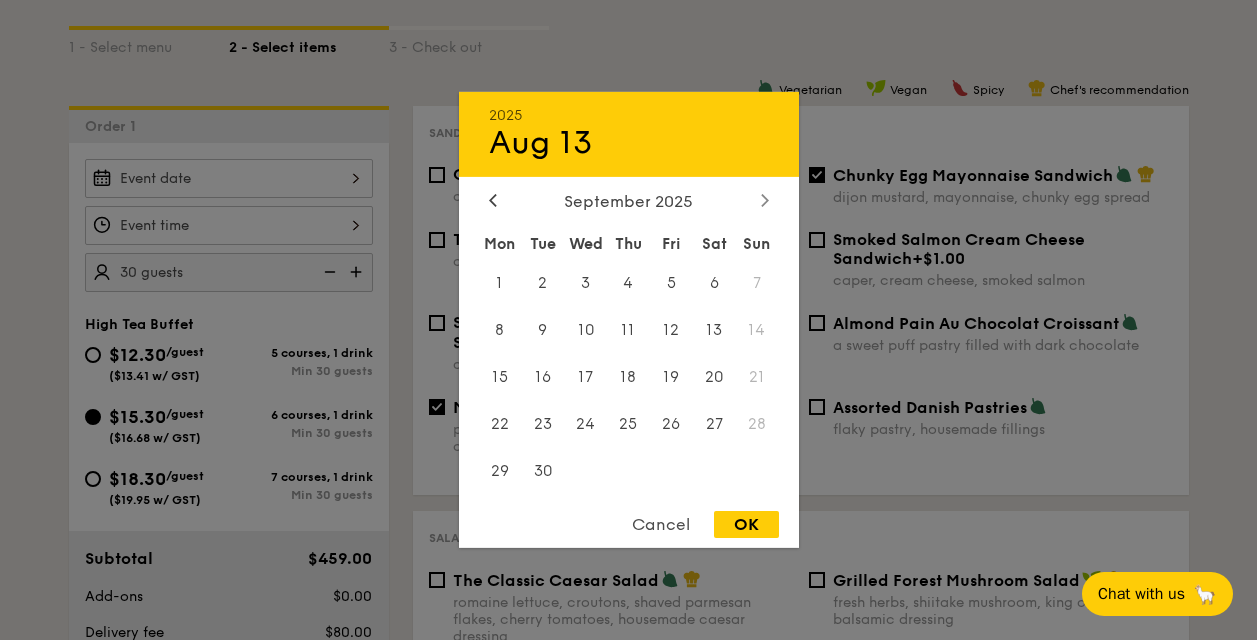 click at bounding box center [765, 201] 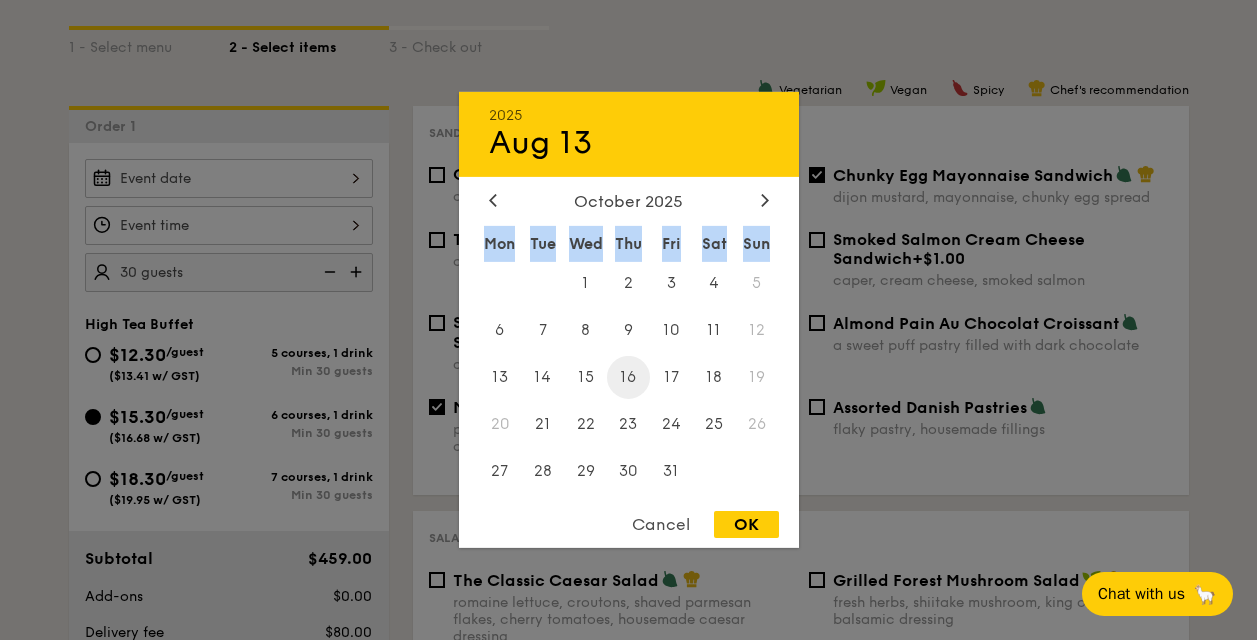 click on "16" at bounding box center (628, 377) 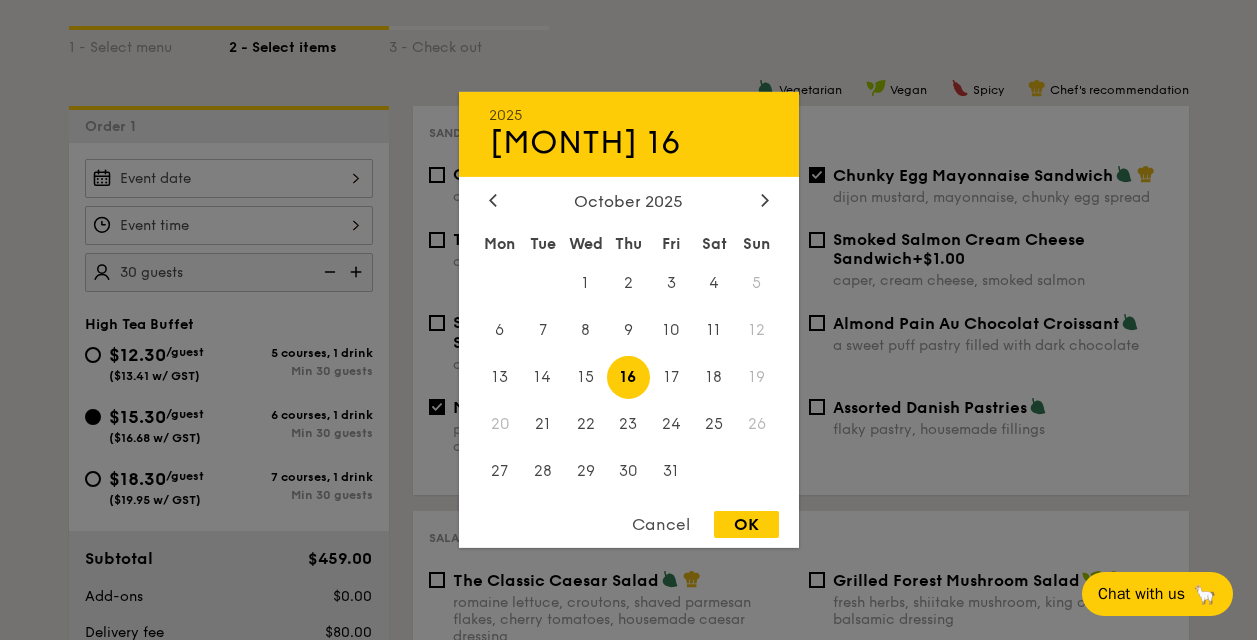 click on "OK" at bounding box center [746, 524] 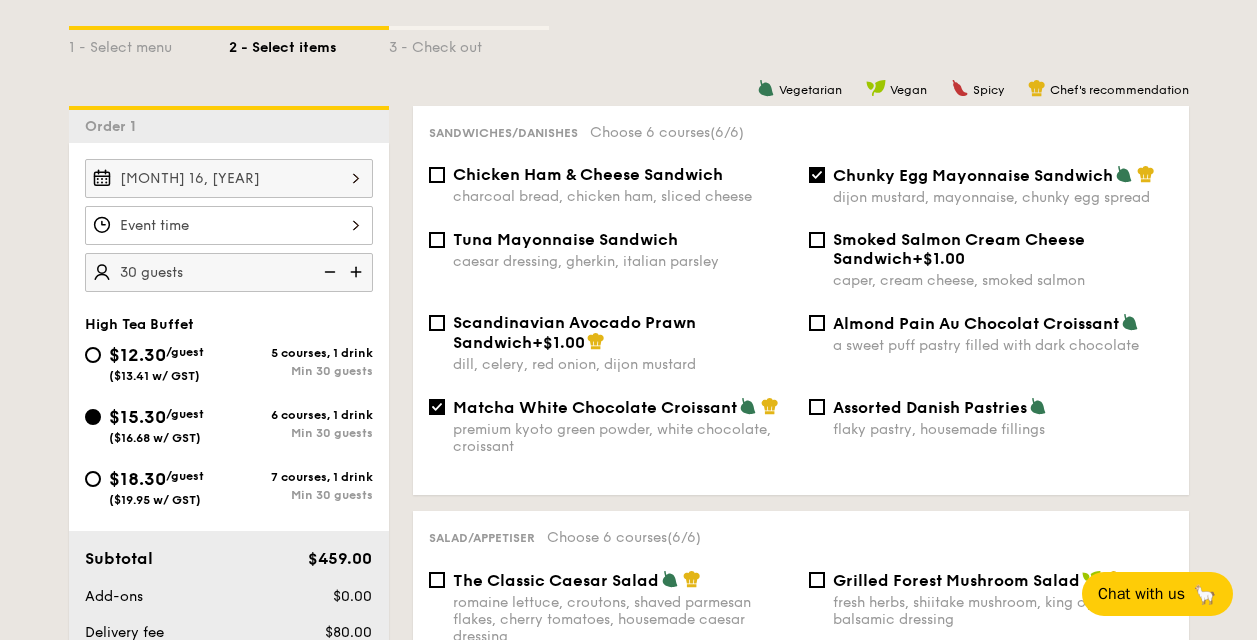 click on "$12.30
/guest
($13.41 w/ GST)" at bounding box center (229, 225) 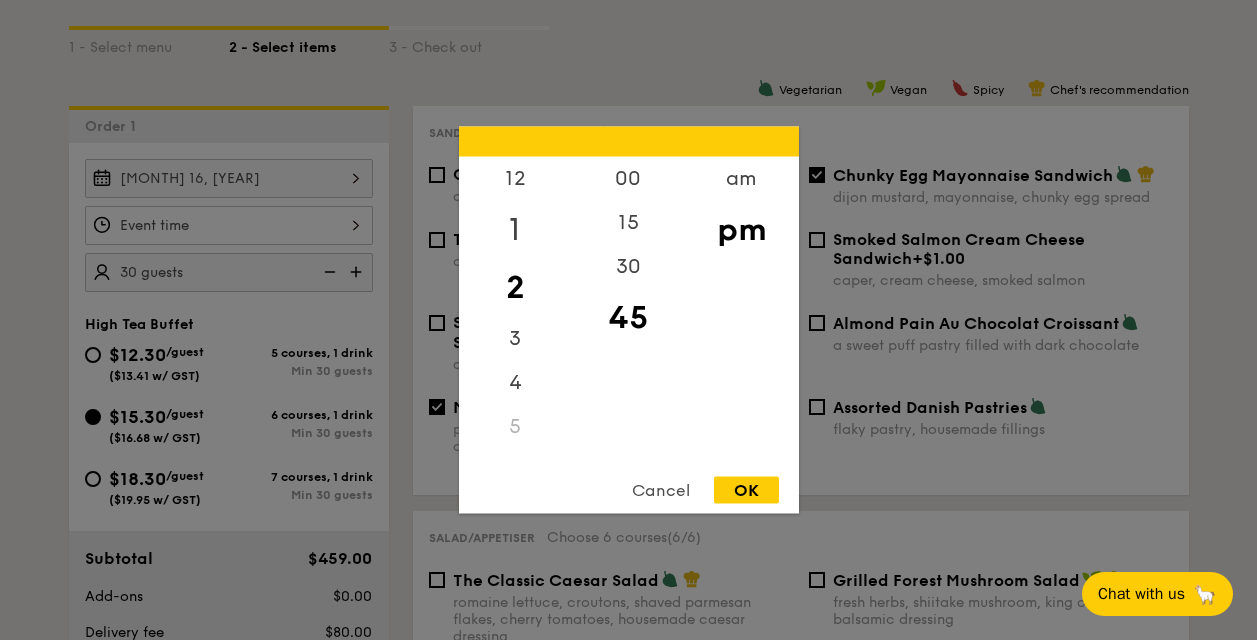 click on "1" at bounding box center (515, 230) 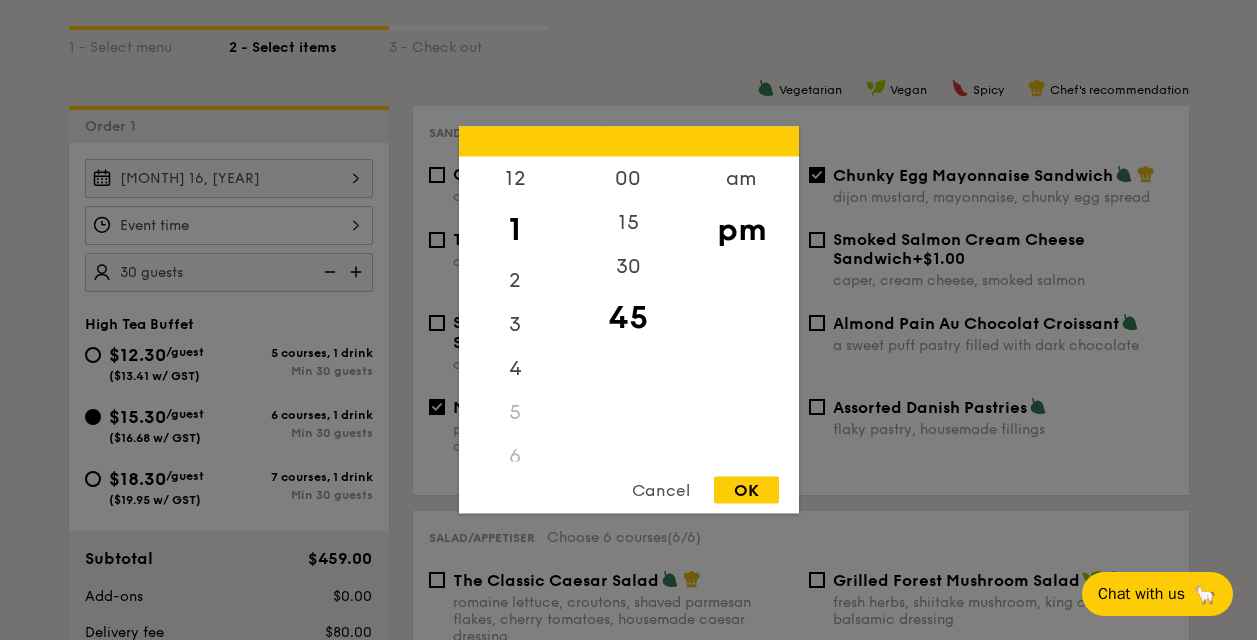 drag, startPoint x: 646, startPoint y: 268, endPoint x: 648, endPoint y: 302, distance: 34.058773 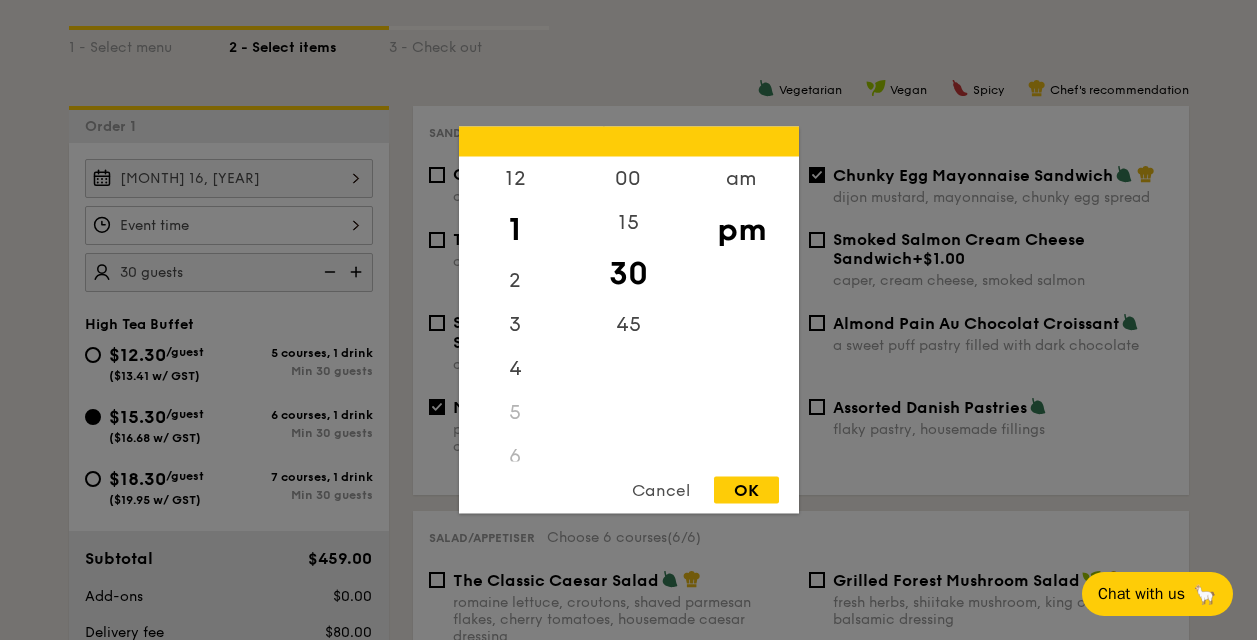 click on "12 1 2 3 4 5 6 7 8 9 10 11   00 15 30 45   am   pm   Cancel   OK" at bounding box center [629, 320] 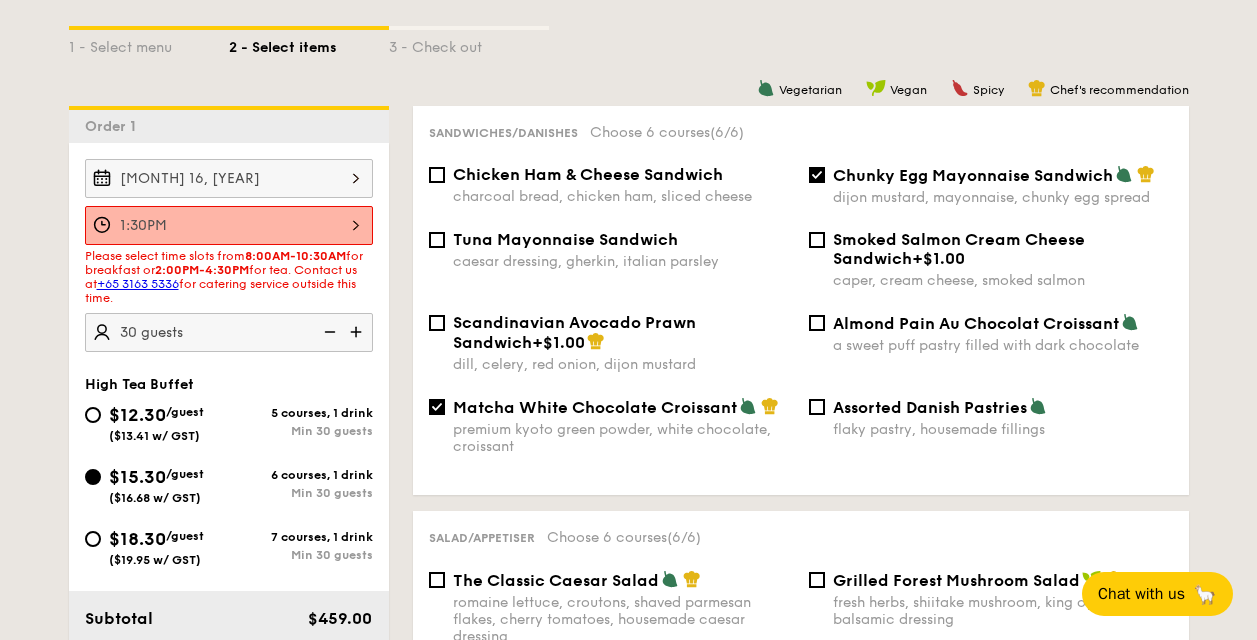 click on "1:30PM" at bounding box center [229, 225] 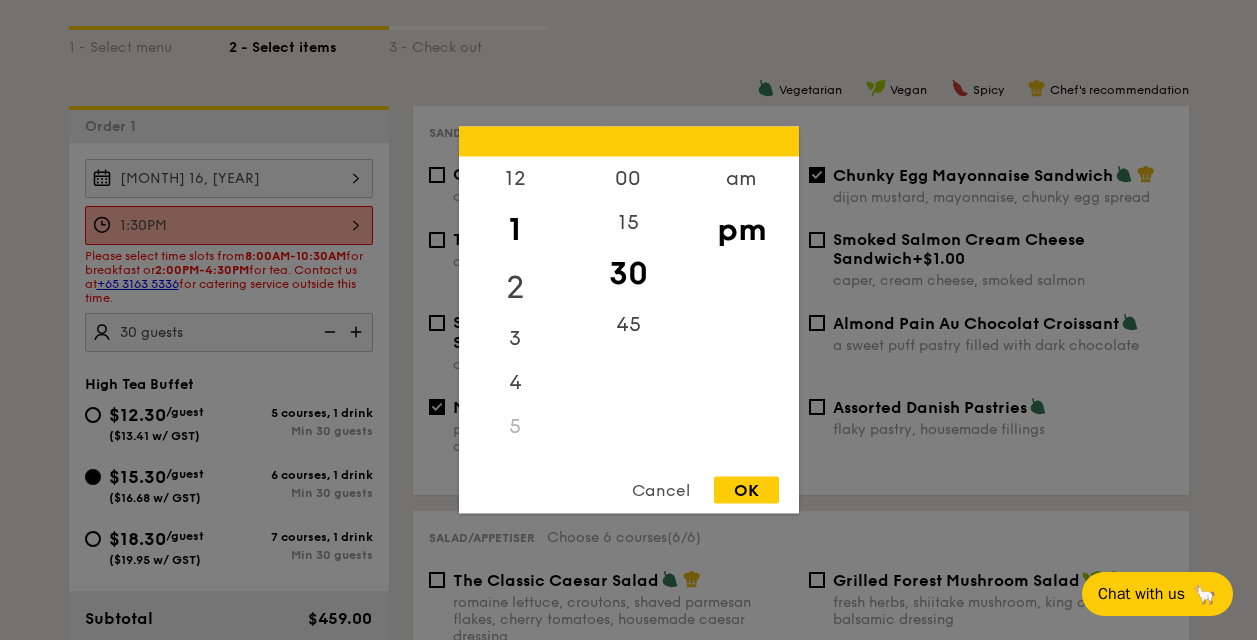 click on "2" at bounding box center [515, 288] 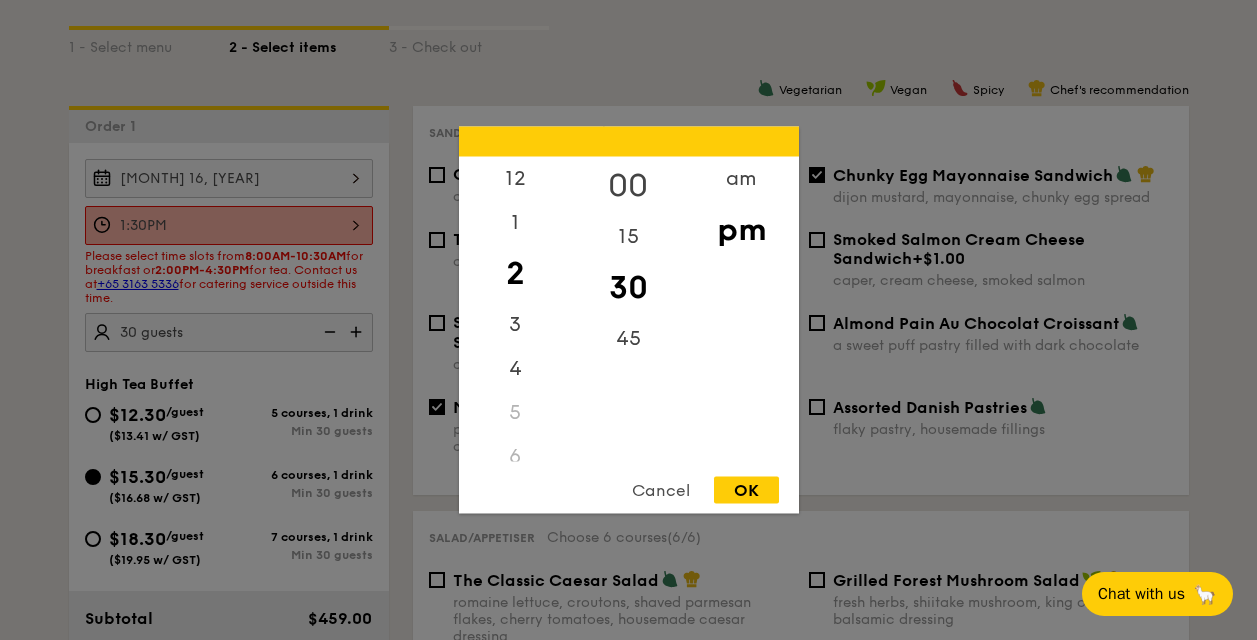 click on "00" at bounding box center [628, 186] 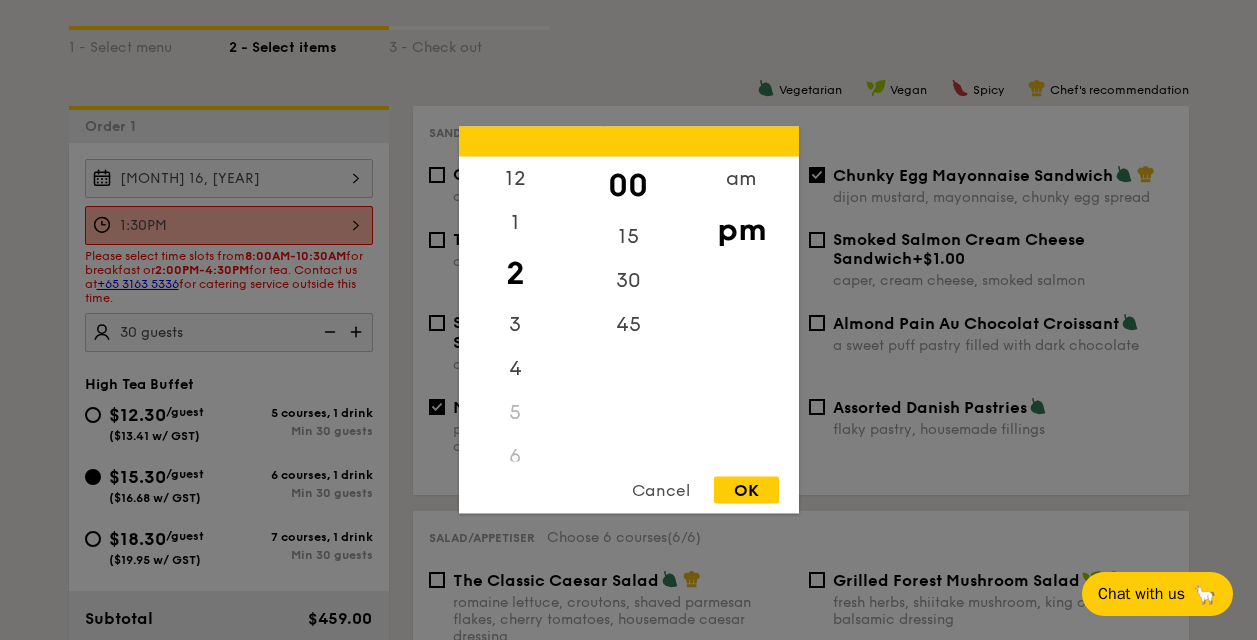 click on "OK" at bounding box center (746, 490) 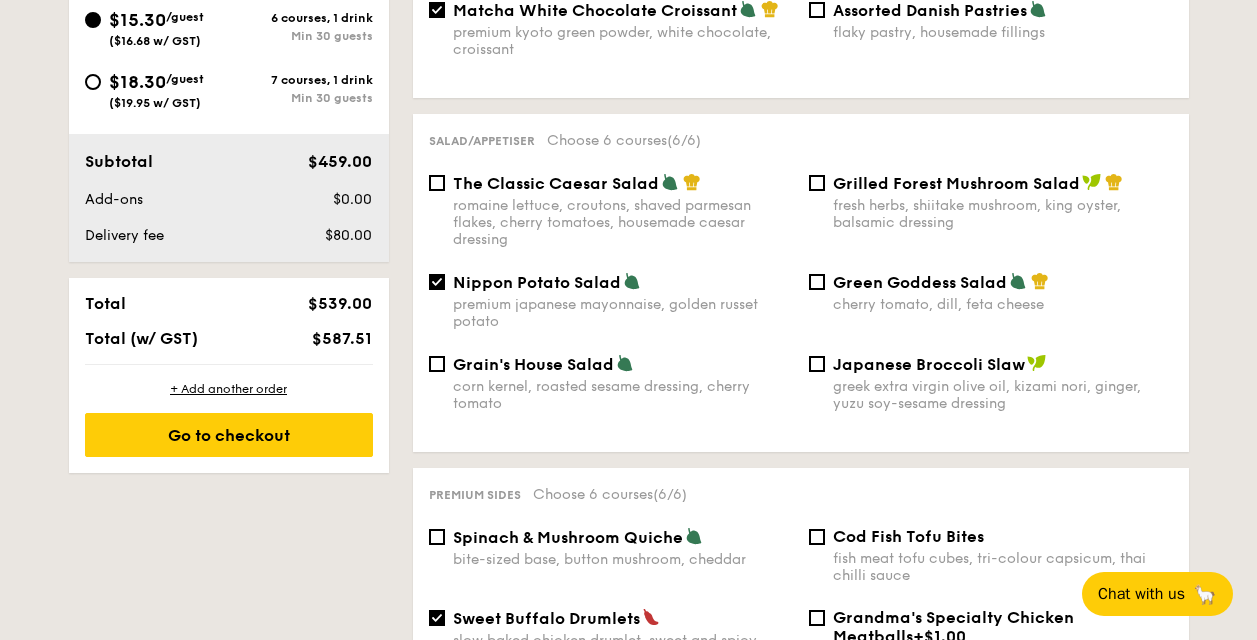 scroll, scrollTop: 756, scrollLeft: 0, axis: vertical 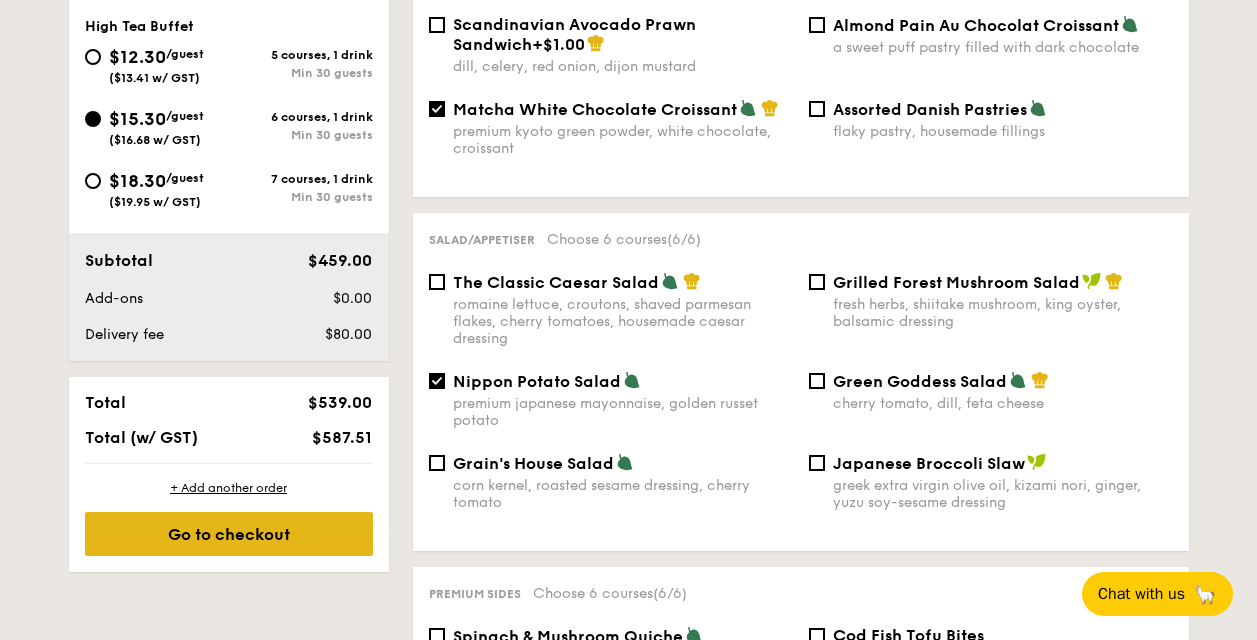 click on "Go to checkout" at bounding box center [229, 534] 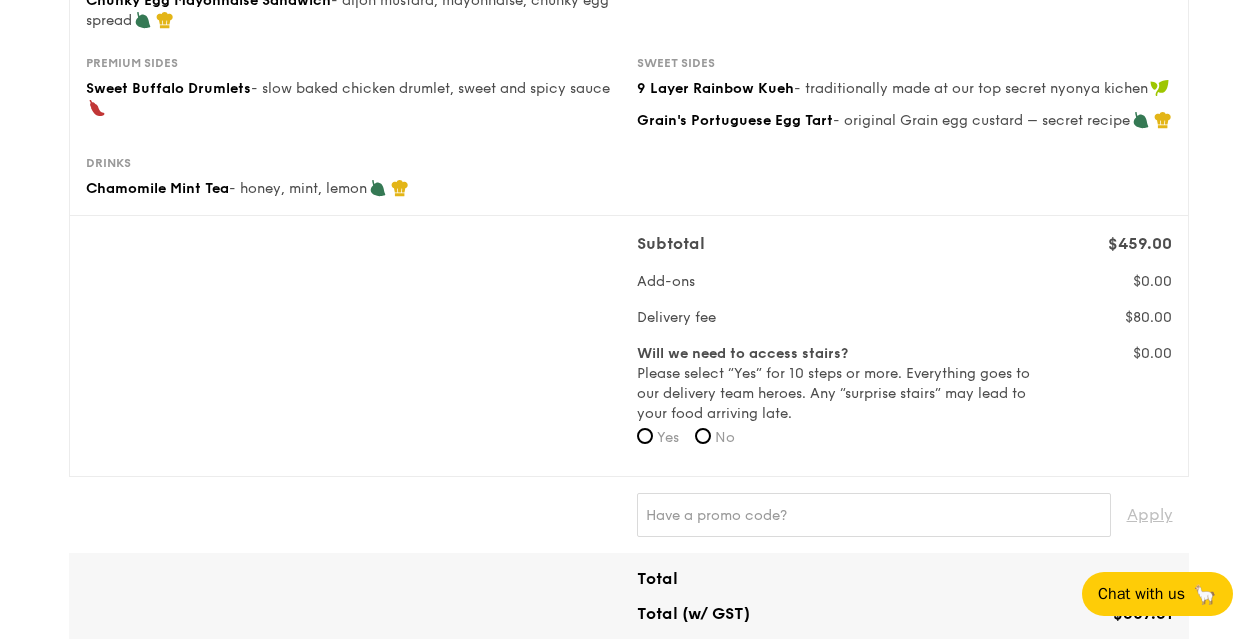 scroll, scrollTop: 0, scrollLeft: 0, axis: both 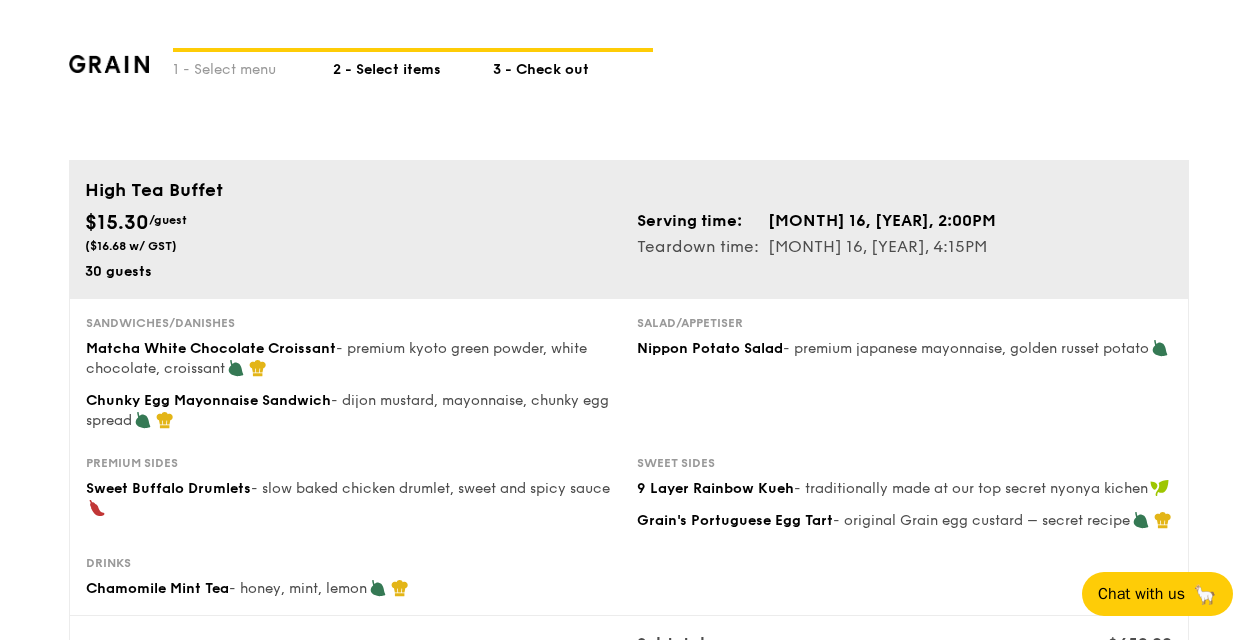 click on "2 - Select items" at bounding box center [413, 66] 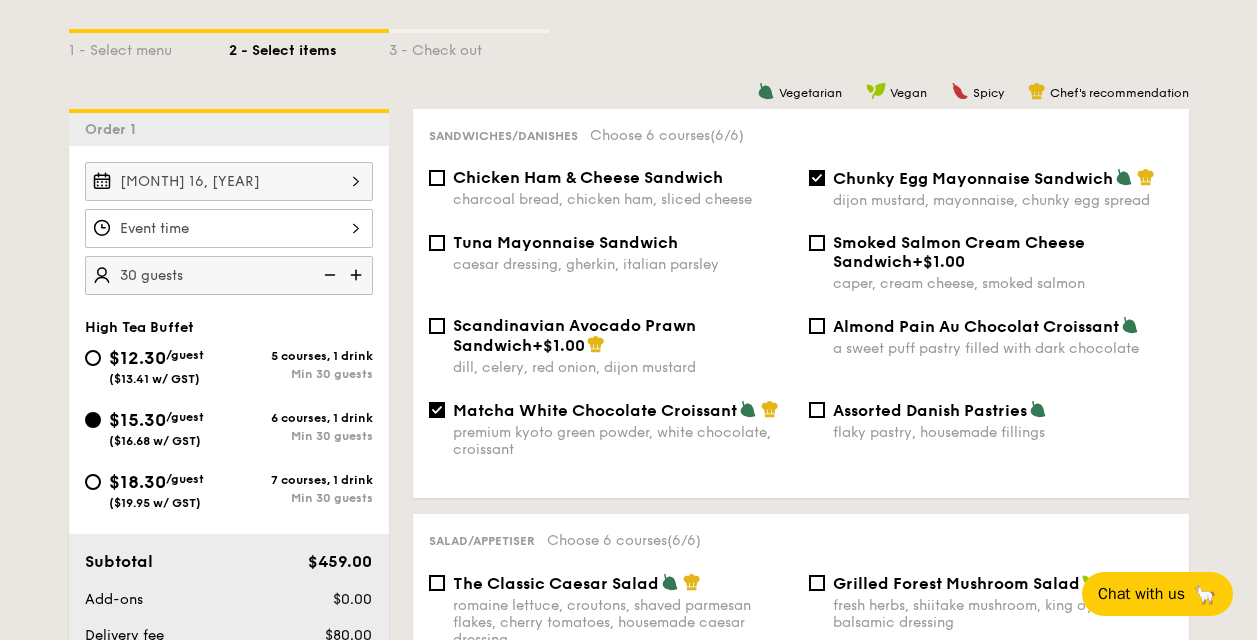 scroll, scrollTop: 396, scrollLeft: 0, axis: vertical 